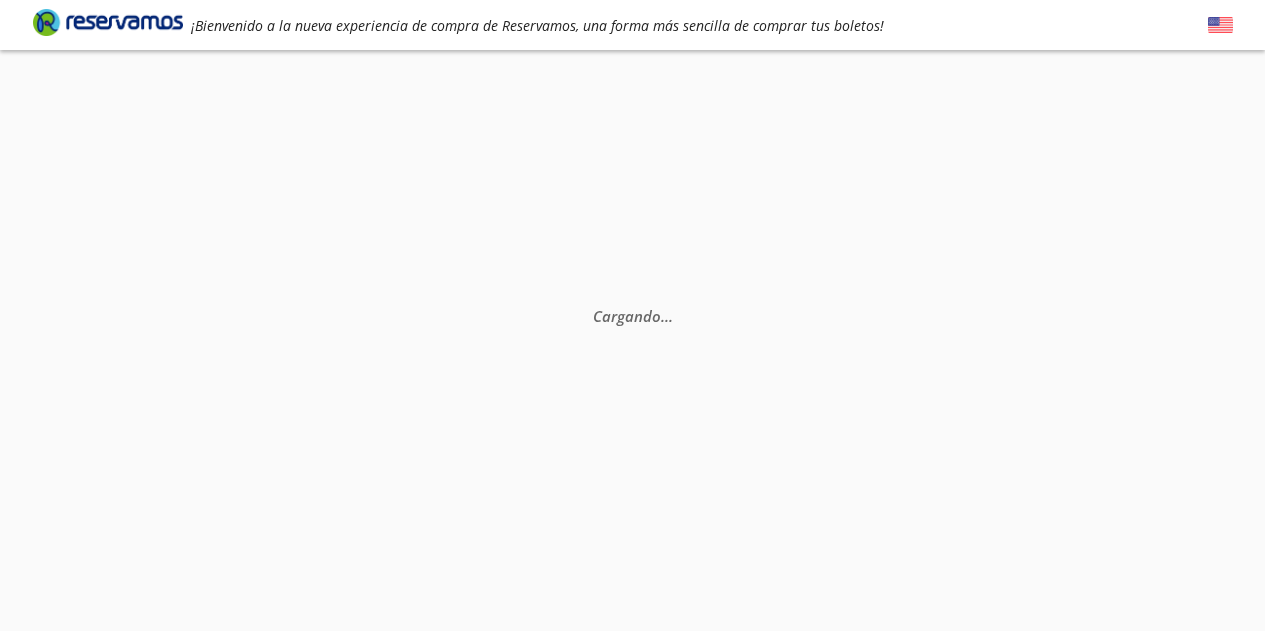 scroll, scrollTop: 0, scrollLeft: 0, axis: both 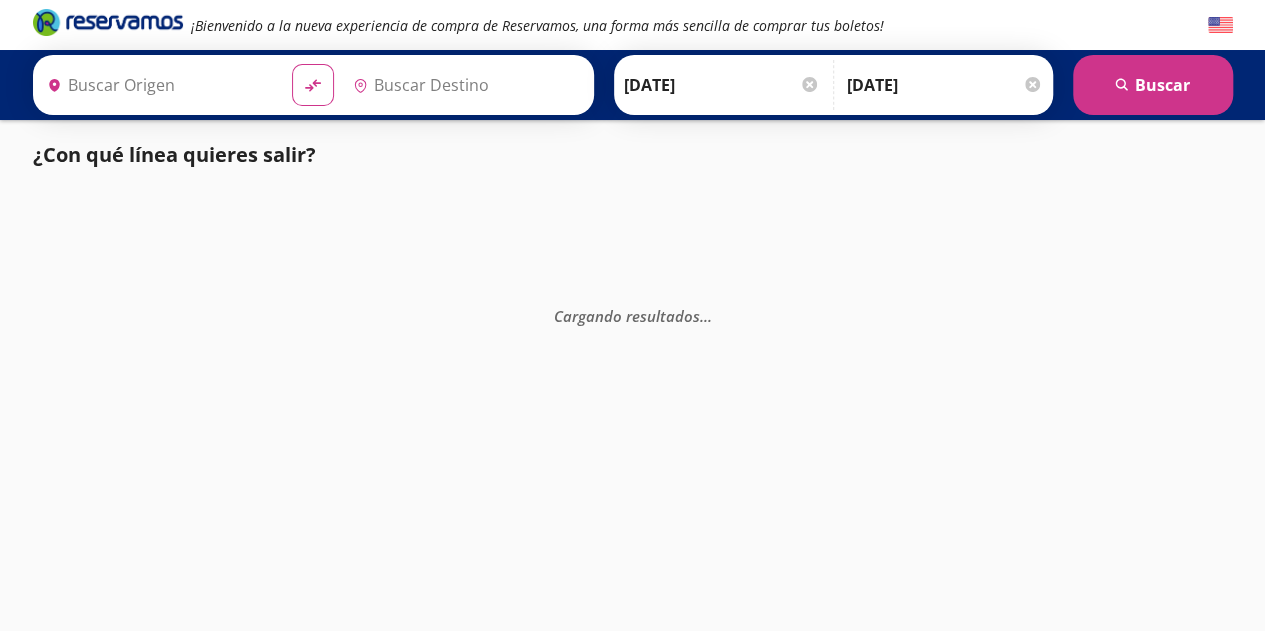type on "[GEOGRAPHIC_DATA], [GEOGRAPHIC_DATA]" 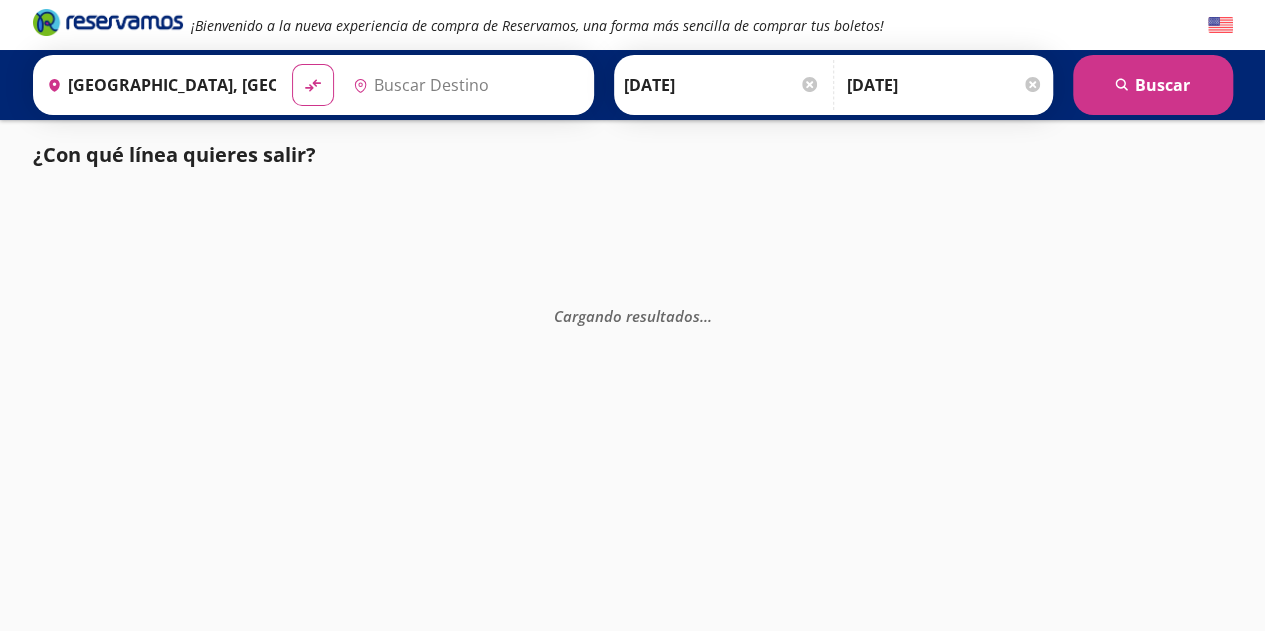 type on "[GEOGRAPHIC_DATA], [GEOGRAPHIC_DATA]" 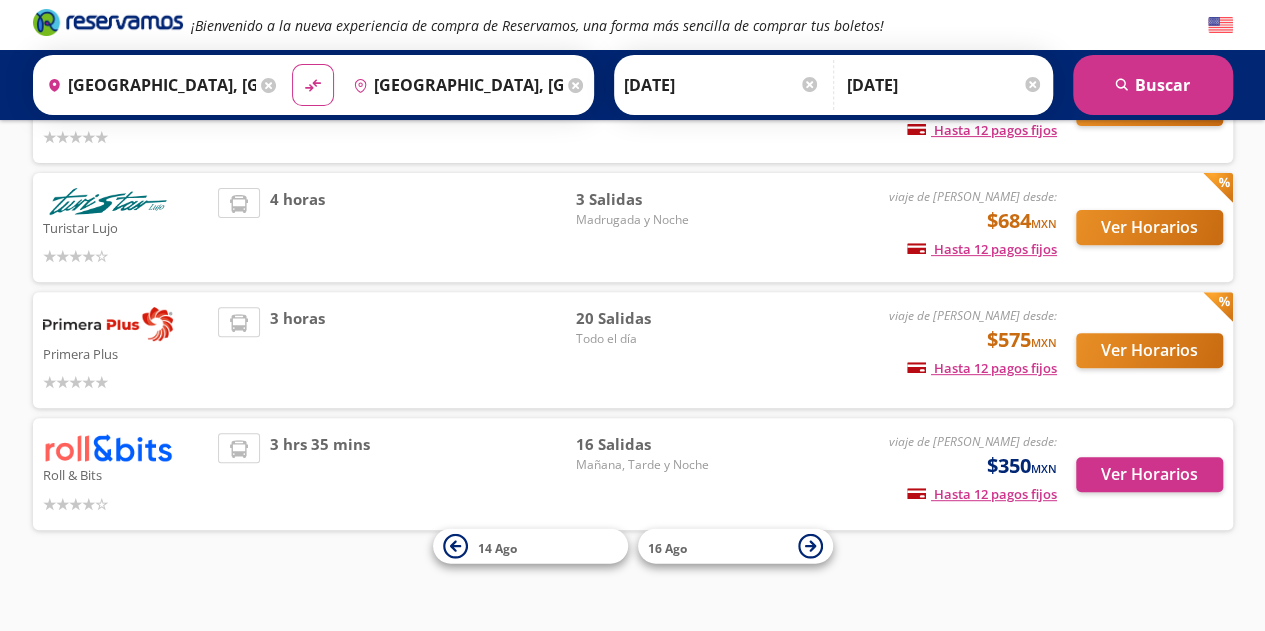 scroll, scrollTop: 258, scrollLeft: 0, axis: vertical 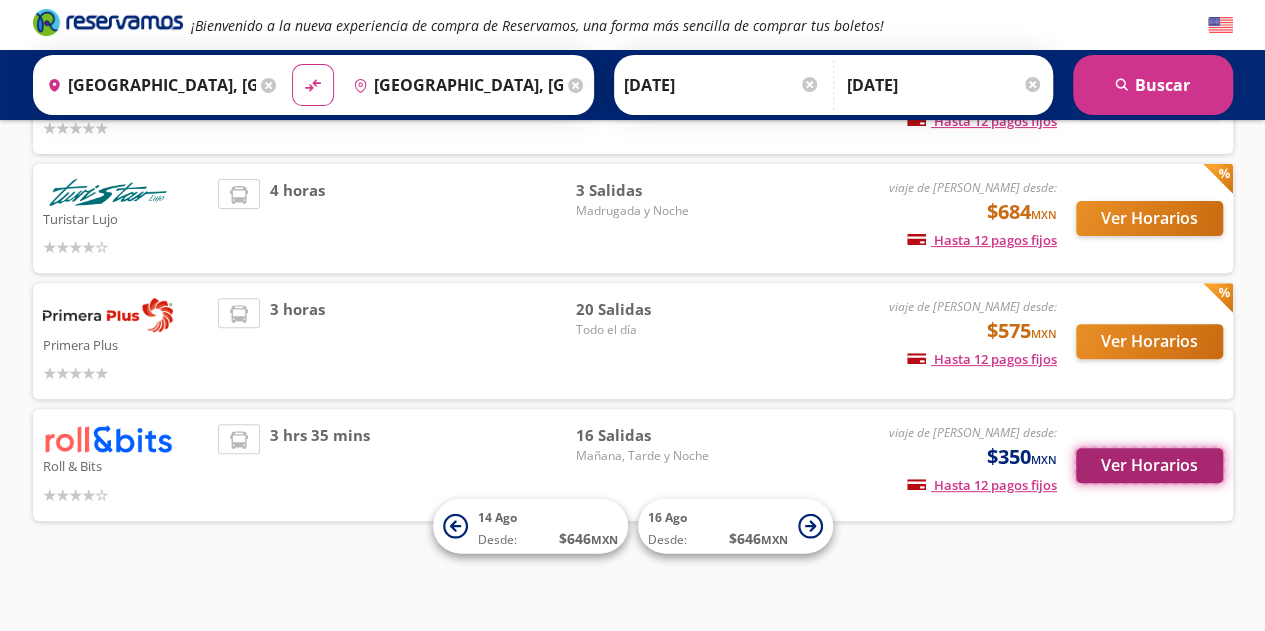 click on "Ver Horarios" at bounding box center [1149, 465] 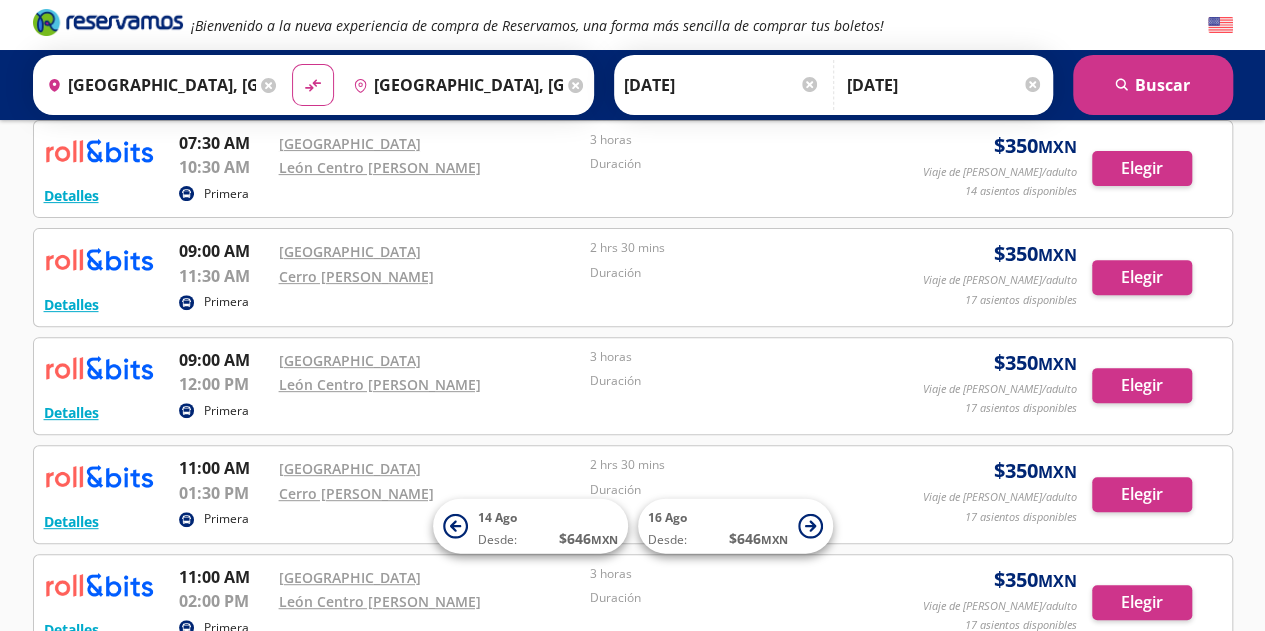 scroll, scrollTop: 0, scrollLeft: 0, axis: both 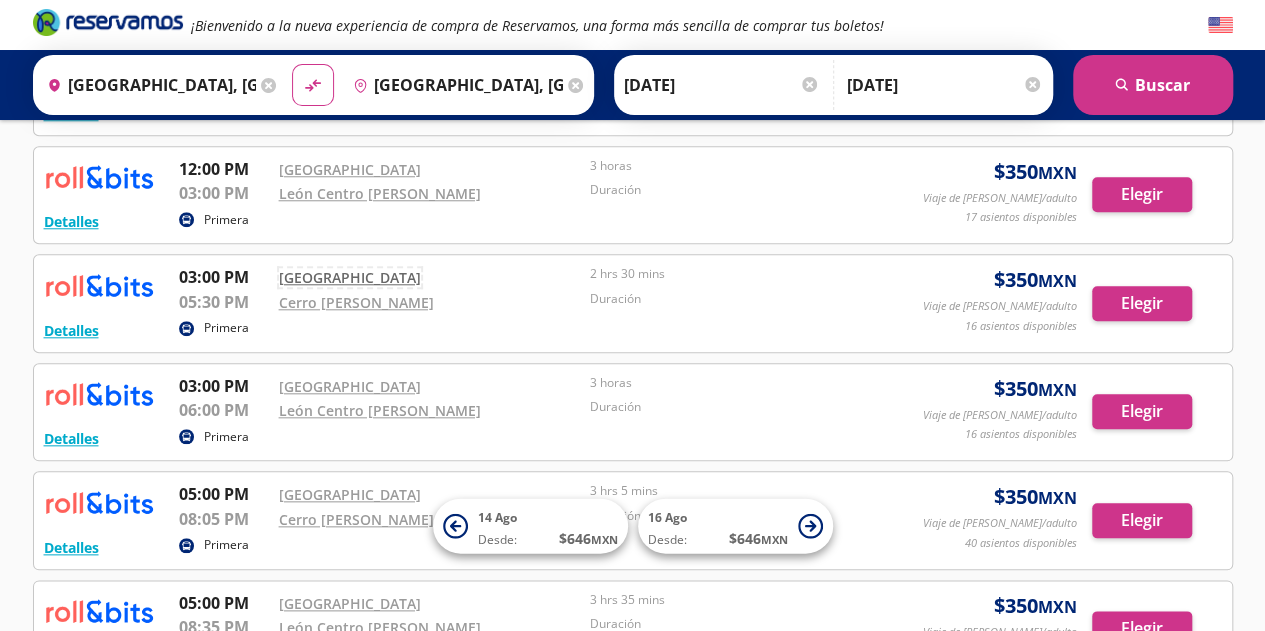 click on "[GEOGRAPHIC_DATA]" at bounding box center (350, 277) 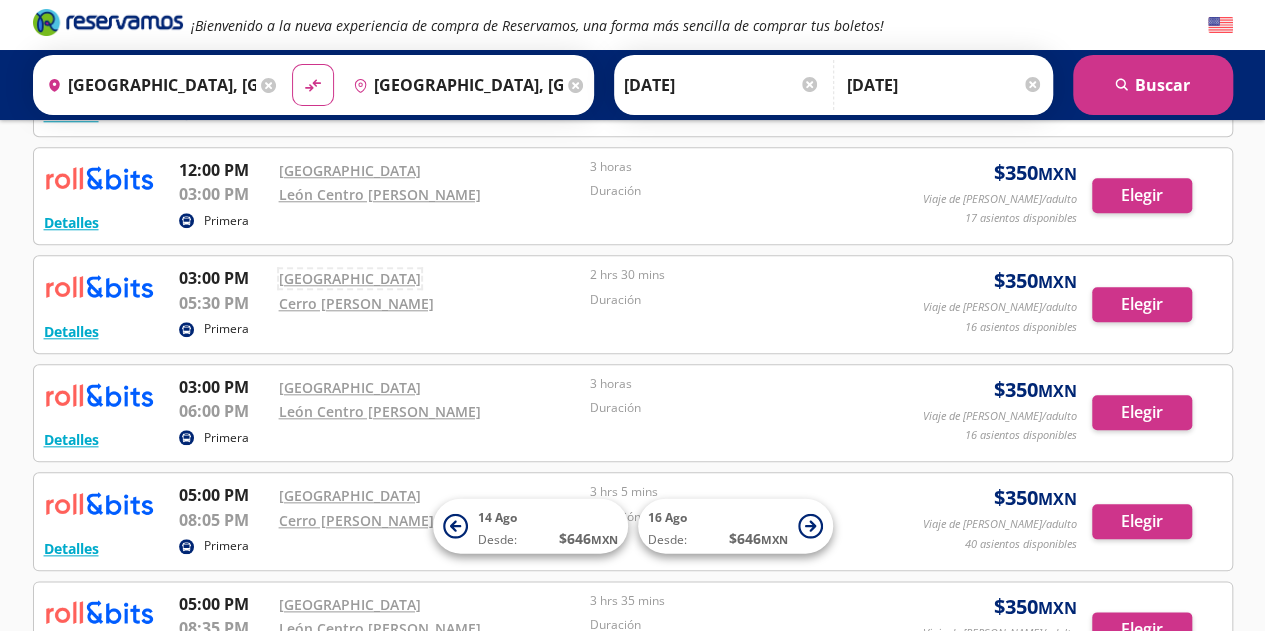 scroll, scrollTop: 837, scrollLeft: 0, axis: vertical 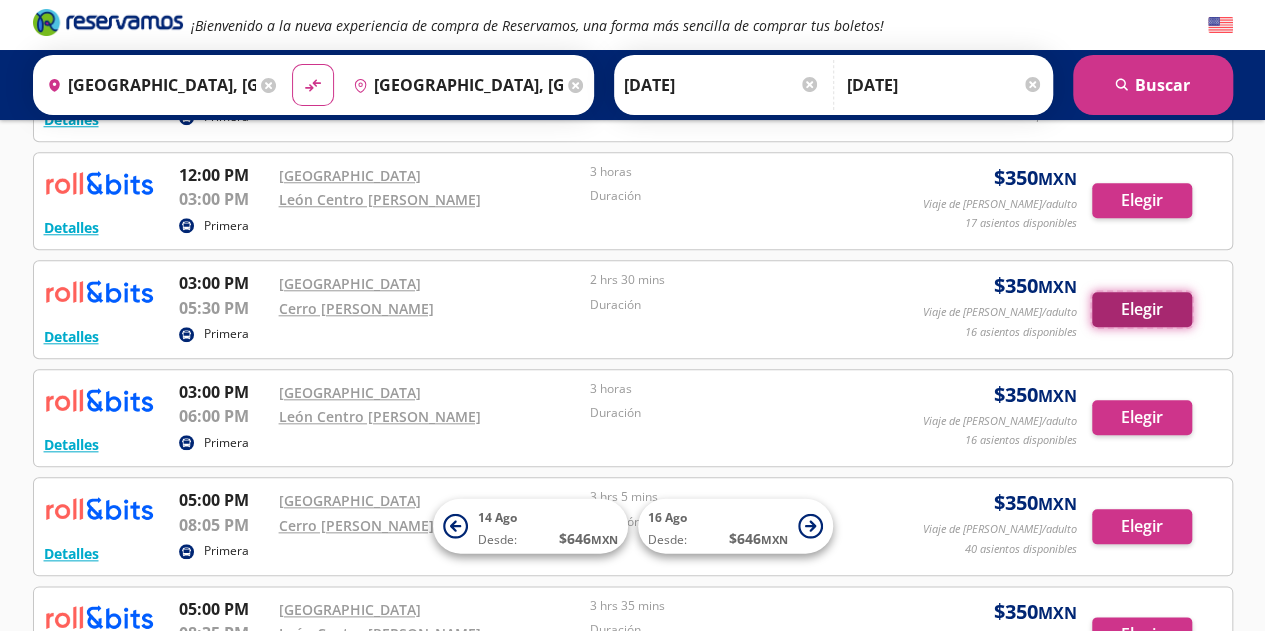click on "Elegir" at bounding box center (1142, 309) 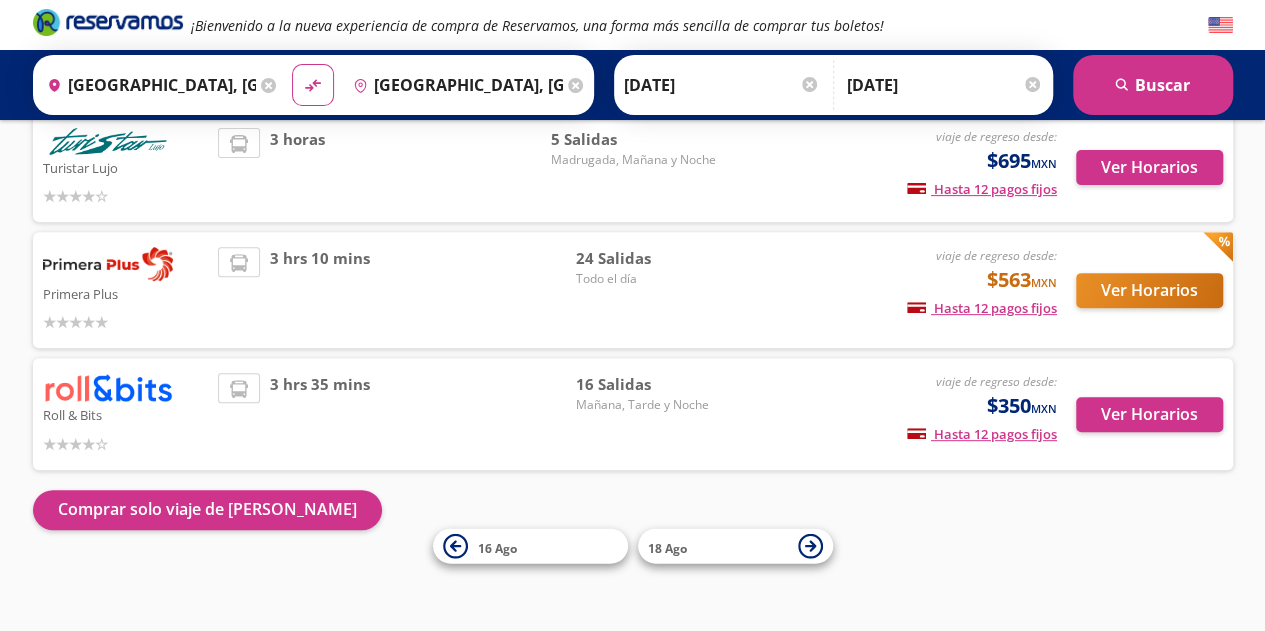 scroll, scrollTop: 268, scrollLeft: 0, axis: vertical 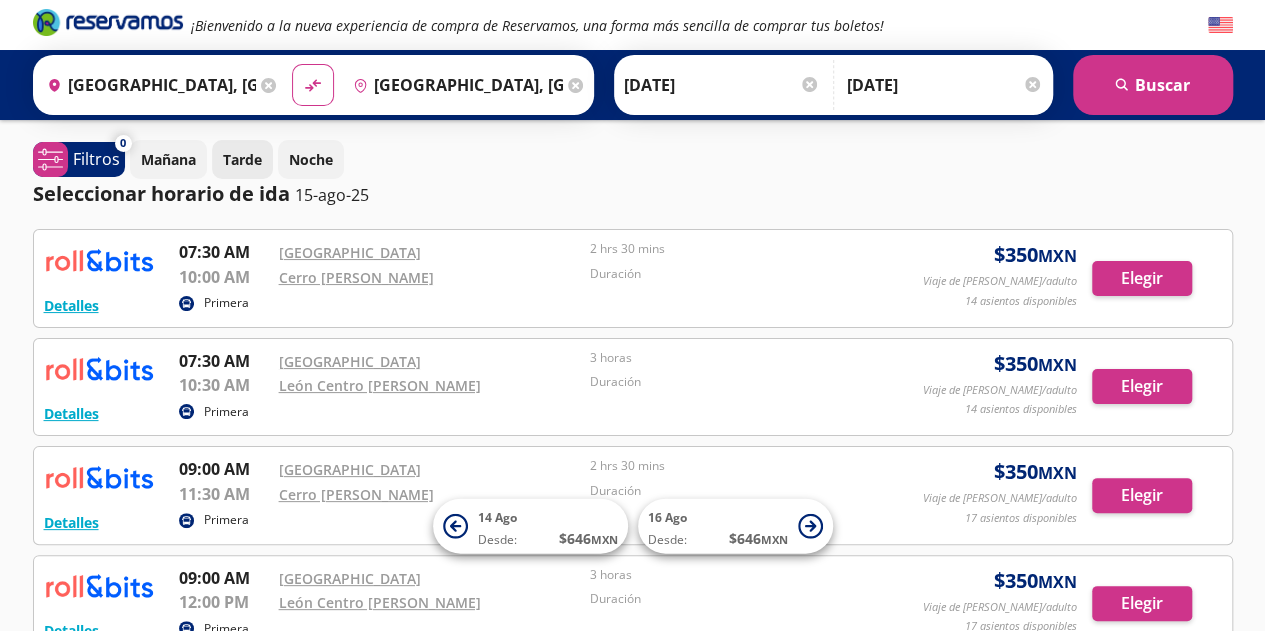 click on "Tarde" at bounding box center [242, 159] 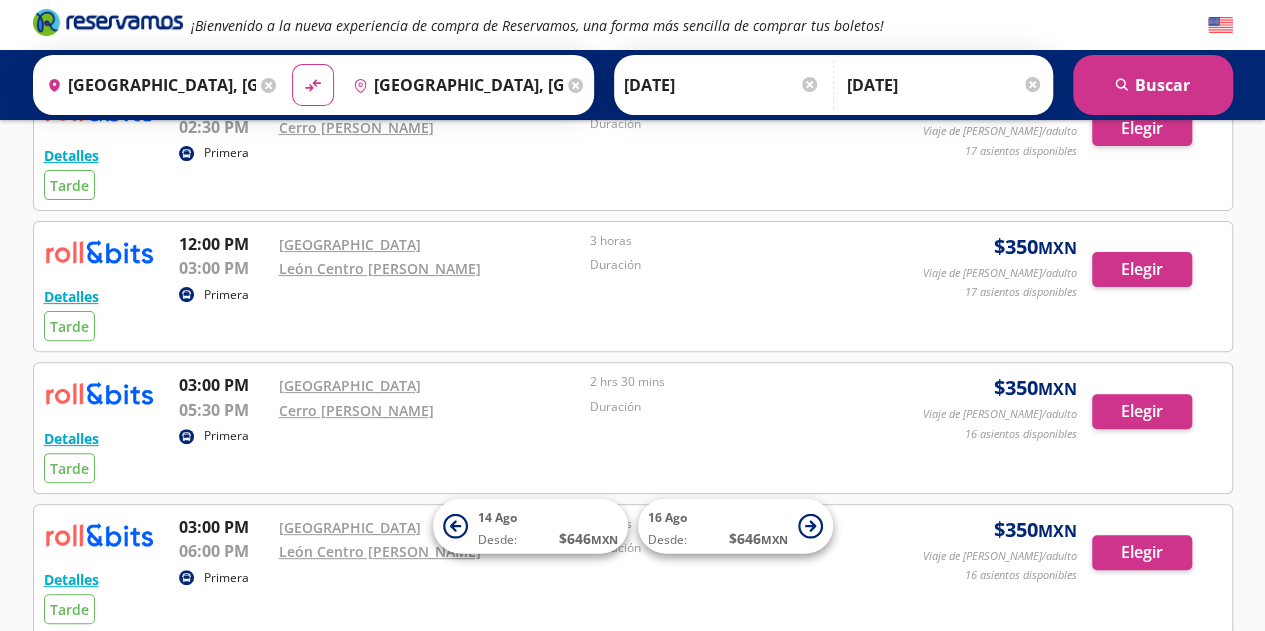 scroll, scrollTop: 156, scrollLeft: 0, axis: vertical 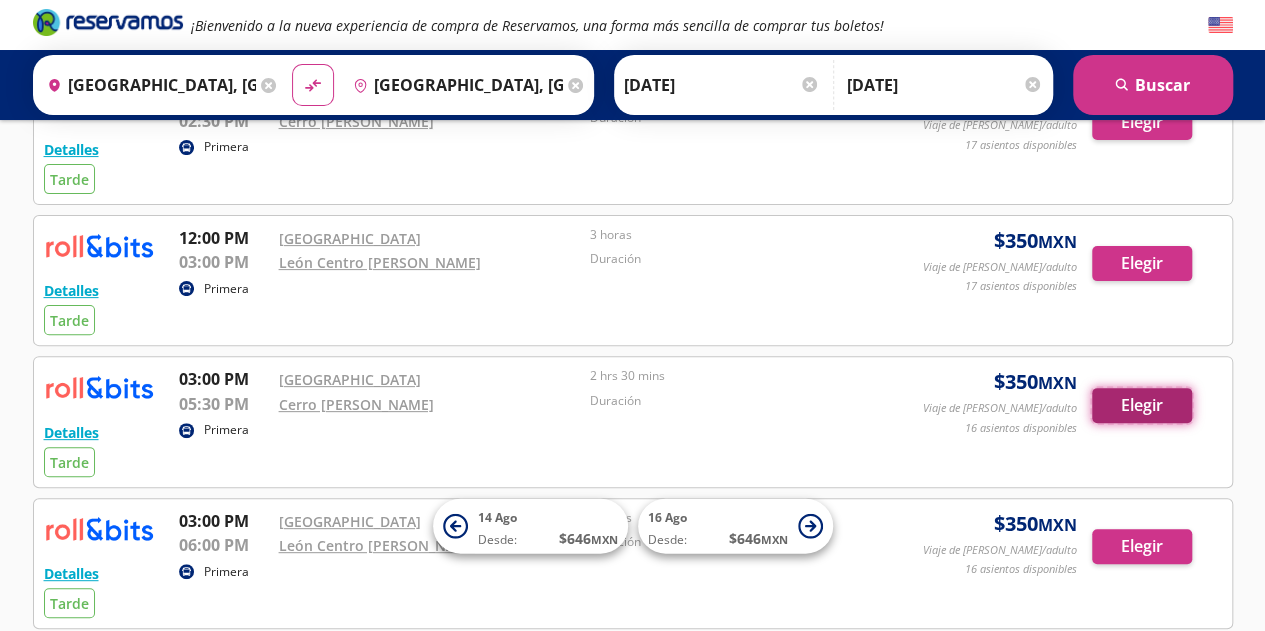 click on "Elegir" at bounding box center [1142, 405] 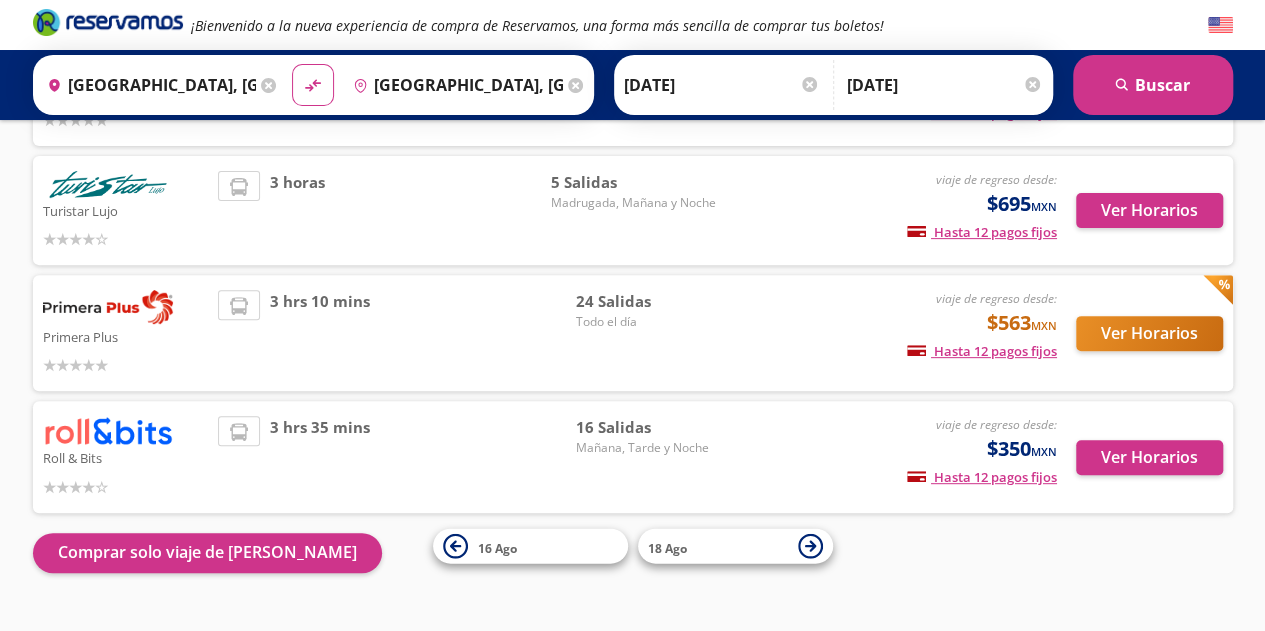 scroll, scrollTop: 229, scrollLeft: 0, axis: vertical 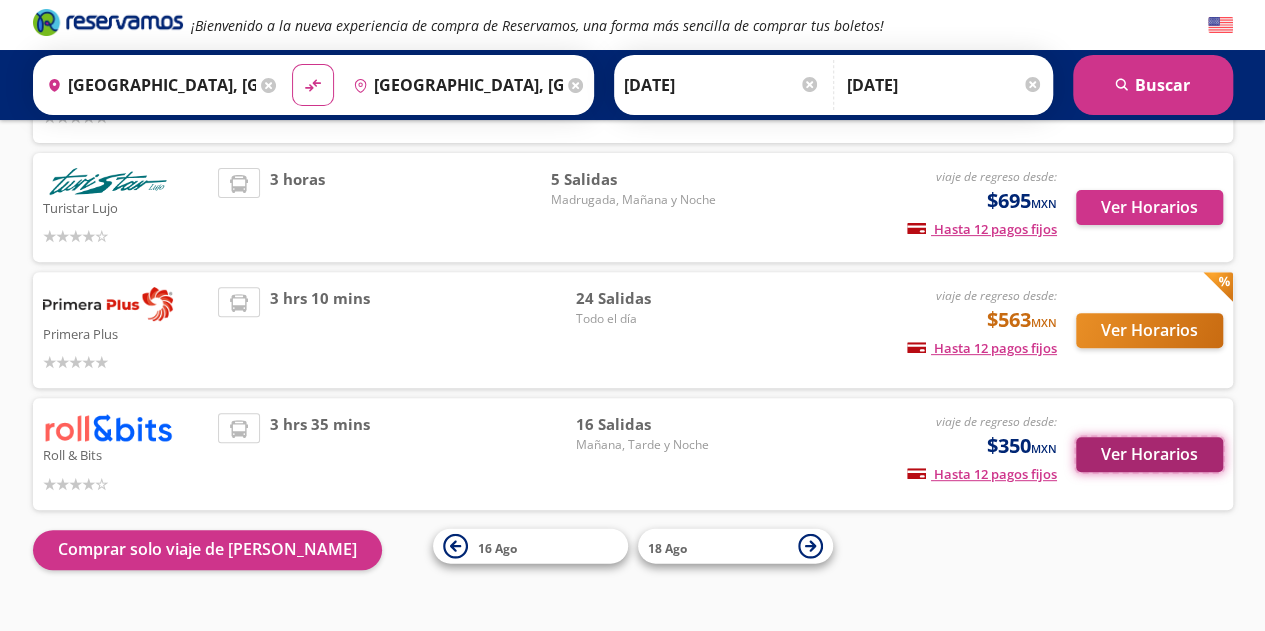 click on "Ver Horarios" at bounding box center [1149, 454] 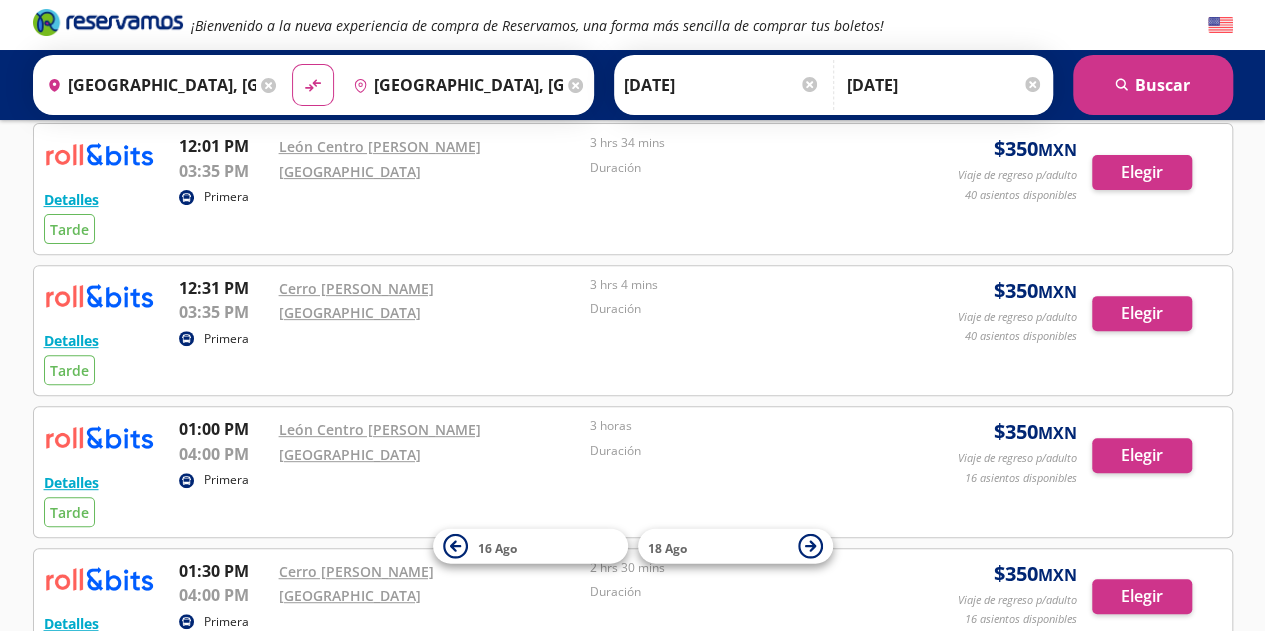 scroll, scrollTop: 0, scrollLeft: 0, axis: both 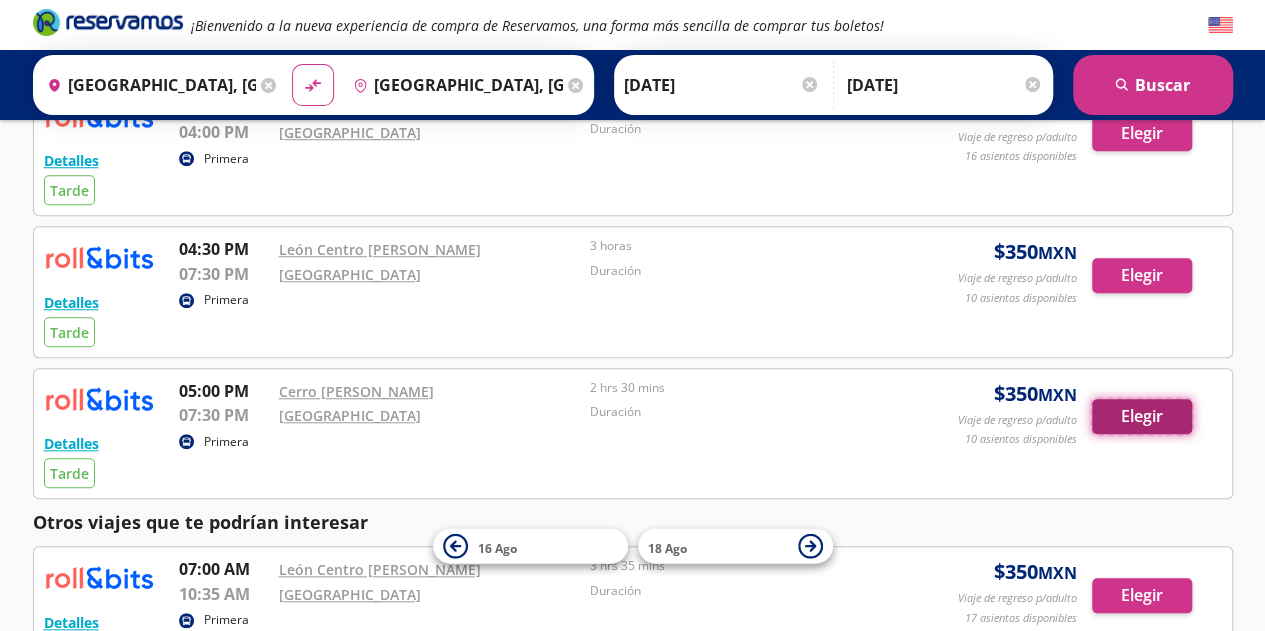click on "Elegir" at bounding box center [1142, 416] 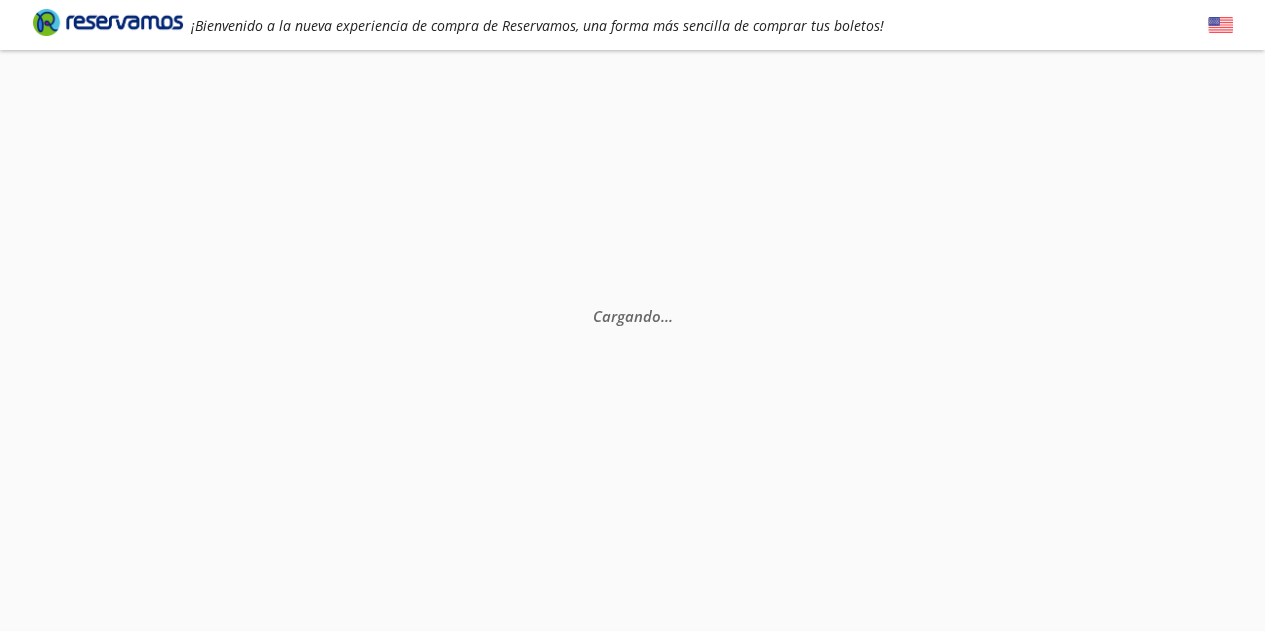 scroll, scrollTop: 0, scrollLeft: 0, axis: both 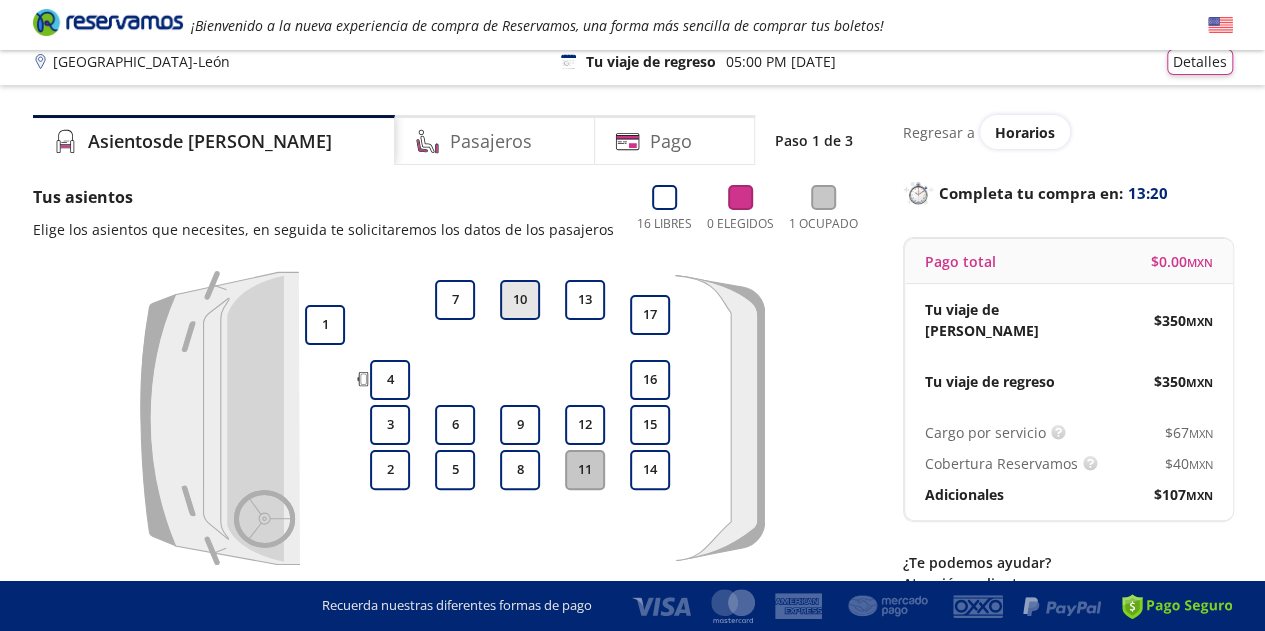 click on "10" at bounding box center (520, 300) 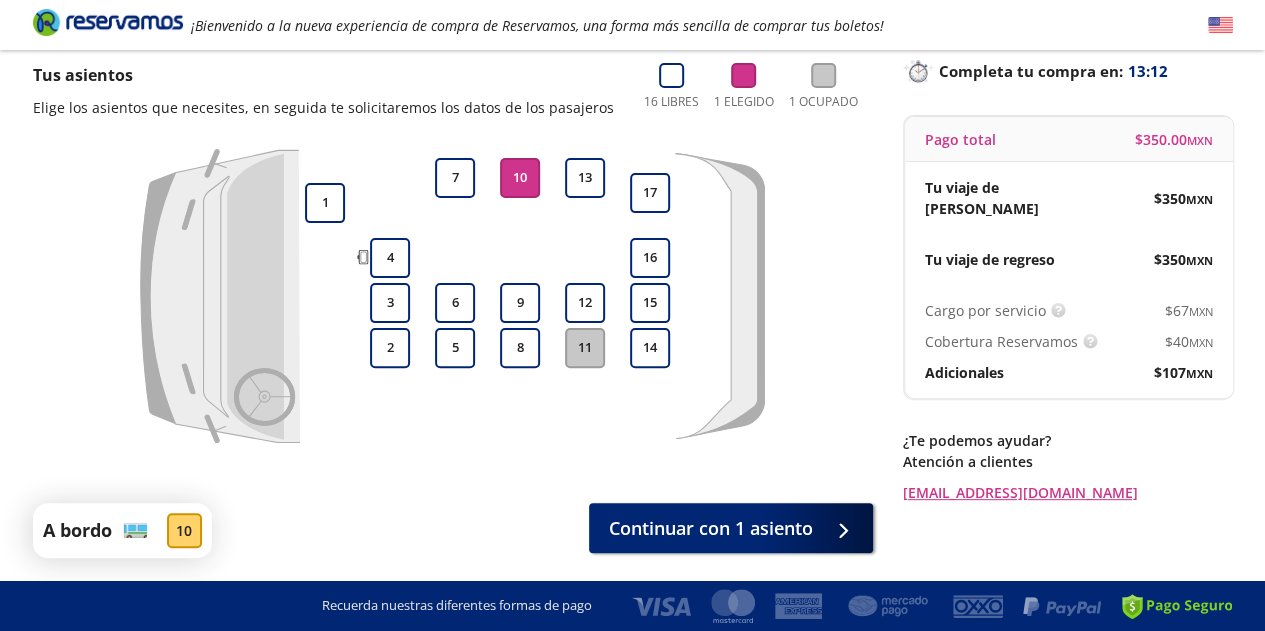 scroll, scrollTop: 132, scrollLeft: 0, axis: vertical 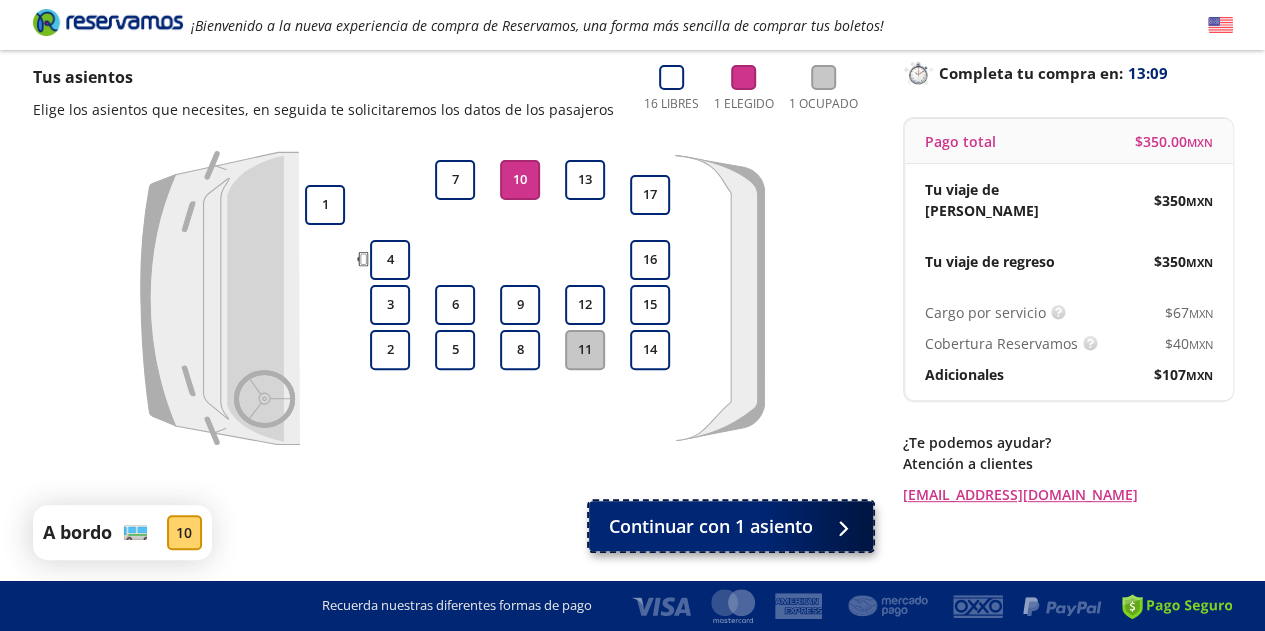 click on "Continuar con 1 asiento" at bounding box center [711, 526] 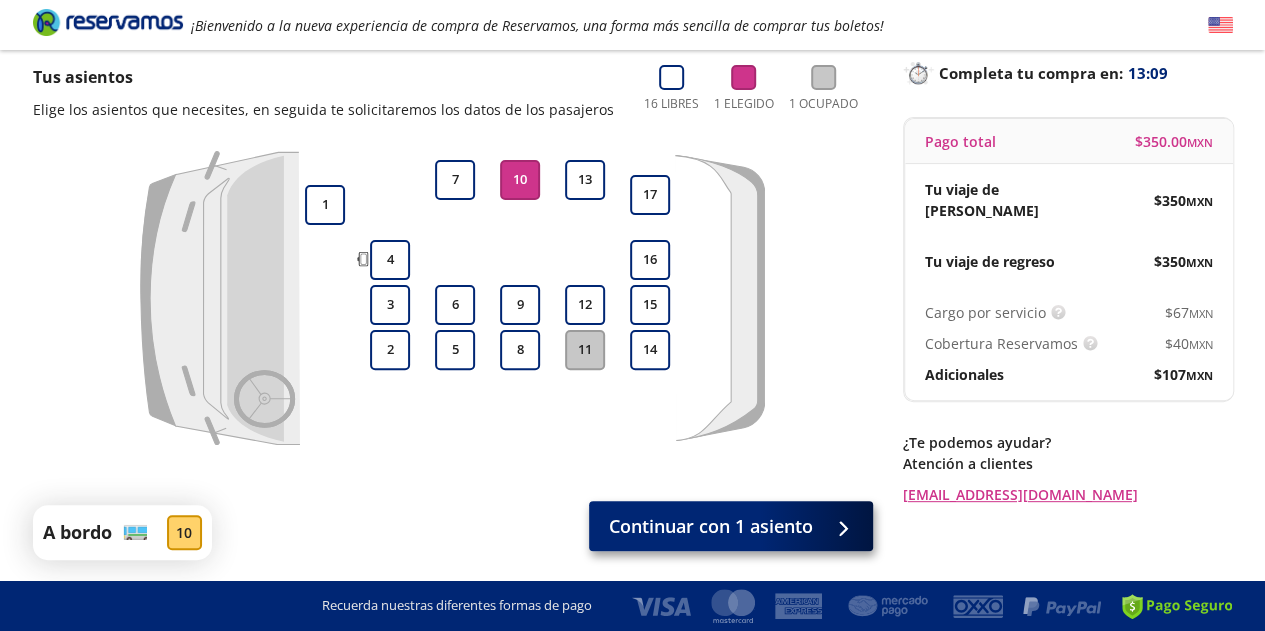 scroll, scrollTop: 0, scrollLeft: 0, axis: both 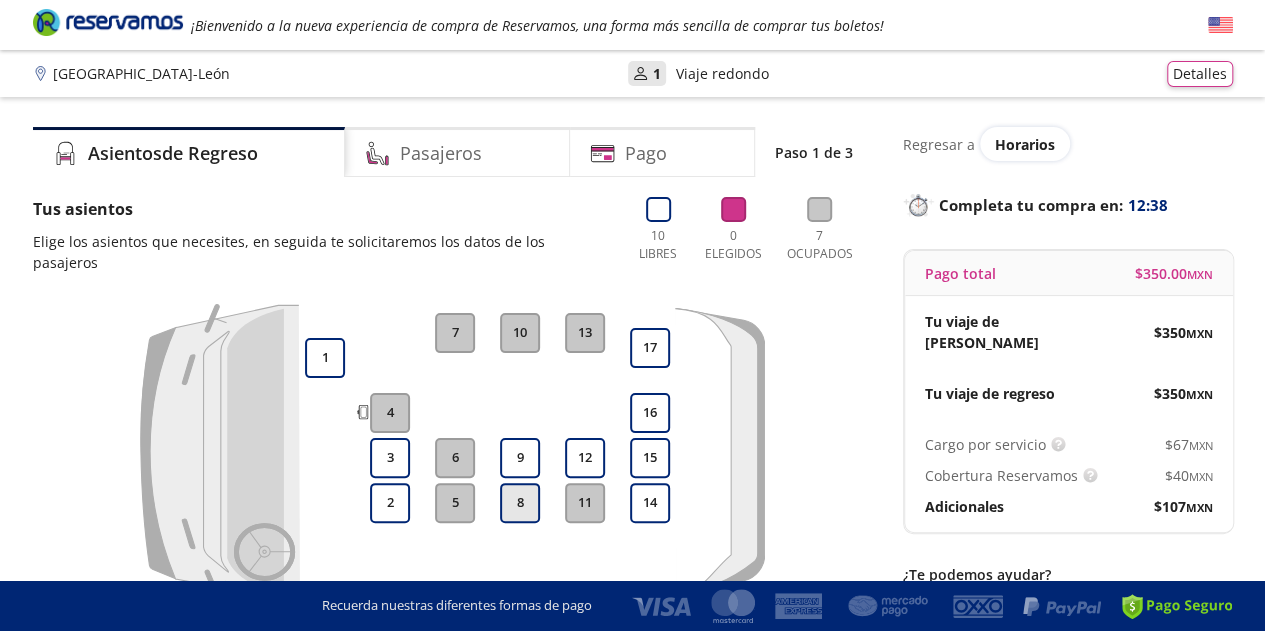 click on "8" at bounding box center (520, 503) 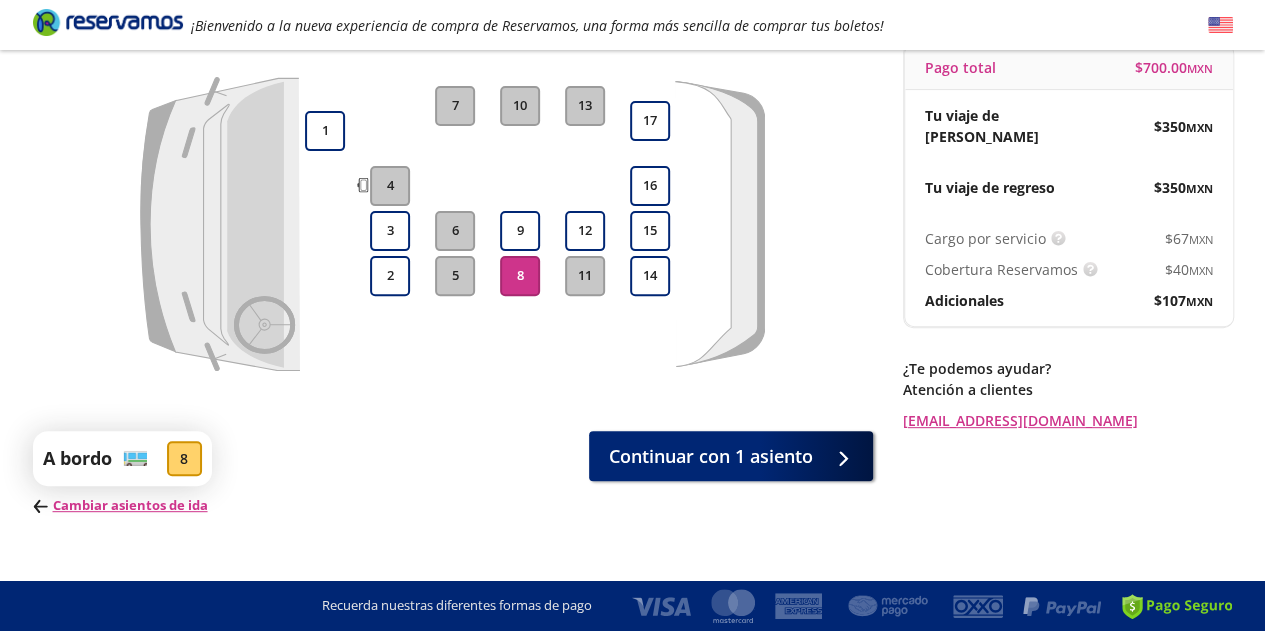 scroll, scrollTop: 210, scrollLeft: 0, axis: vertical 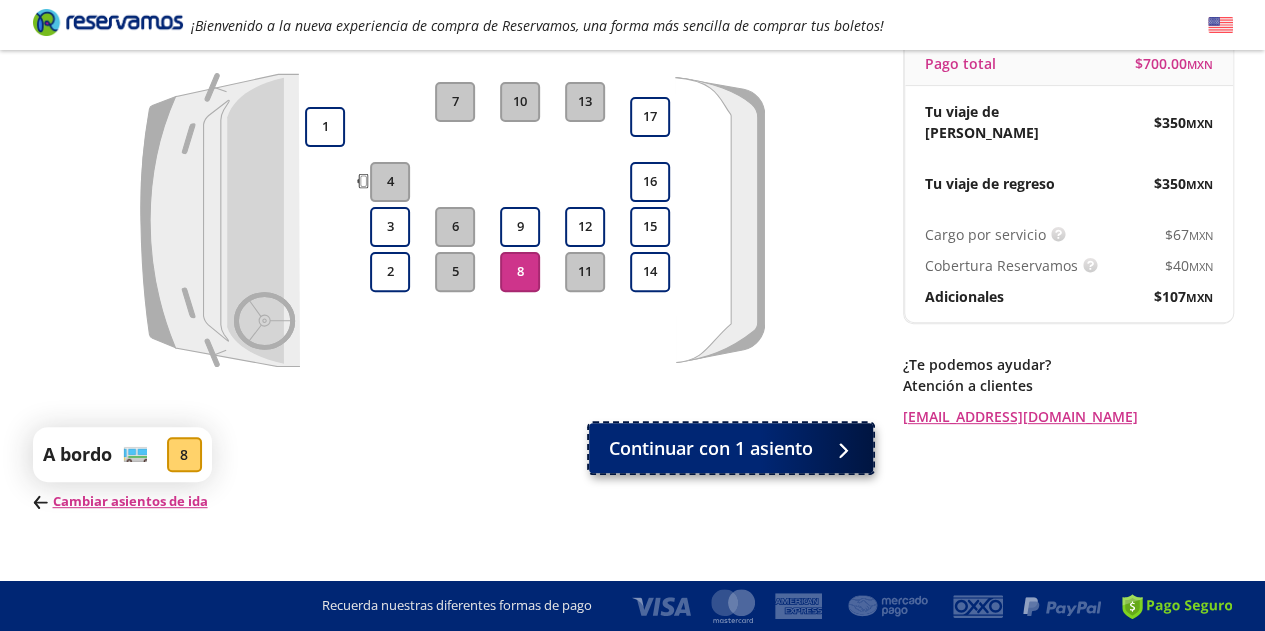 click on "Continuar con 1 asiento" at bounding box center (711, 448) 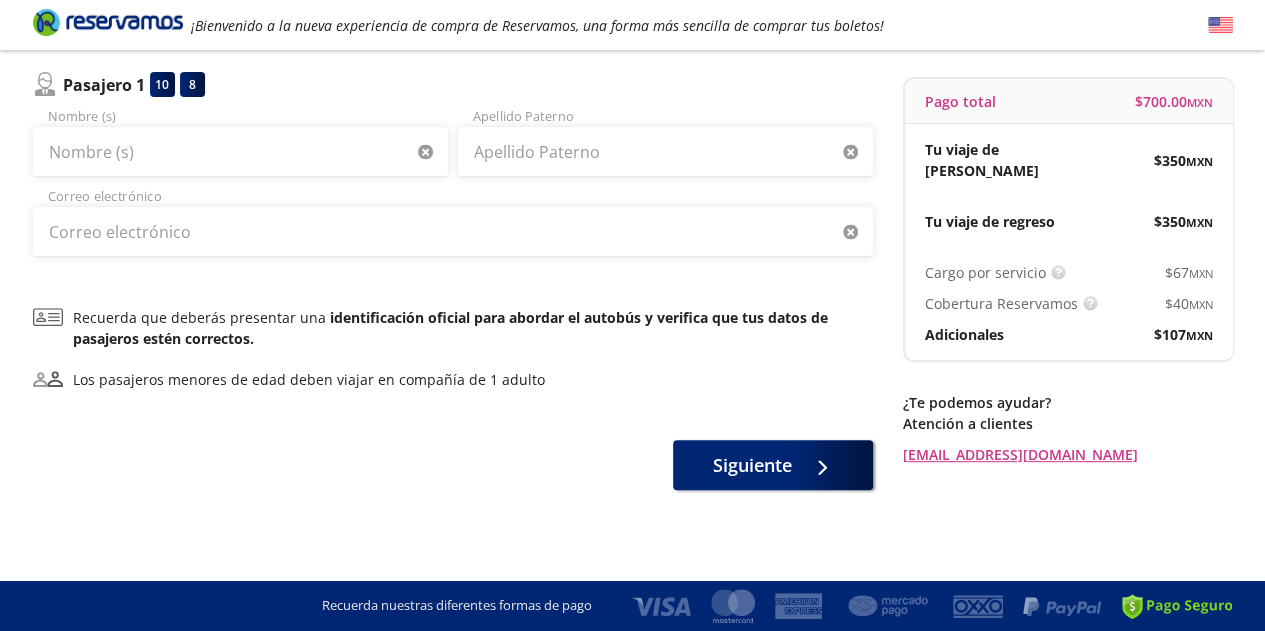 scroll, scrollTop: 0, scrollLeft: 0, axis: both 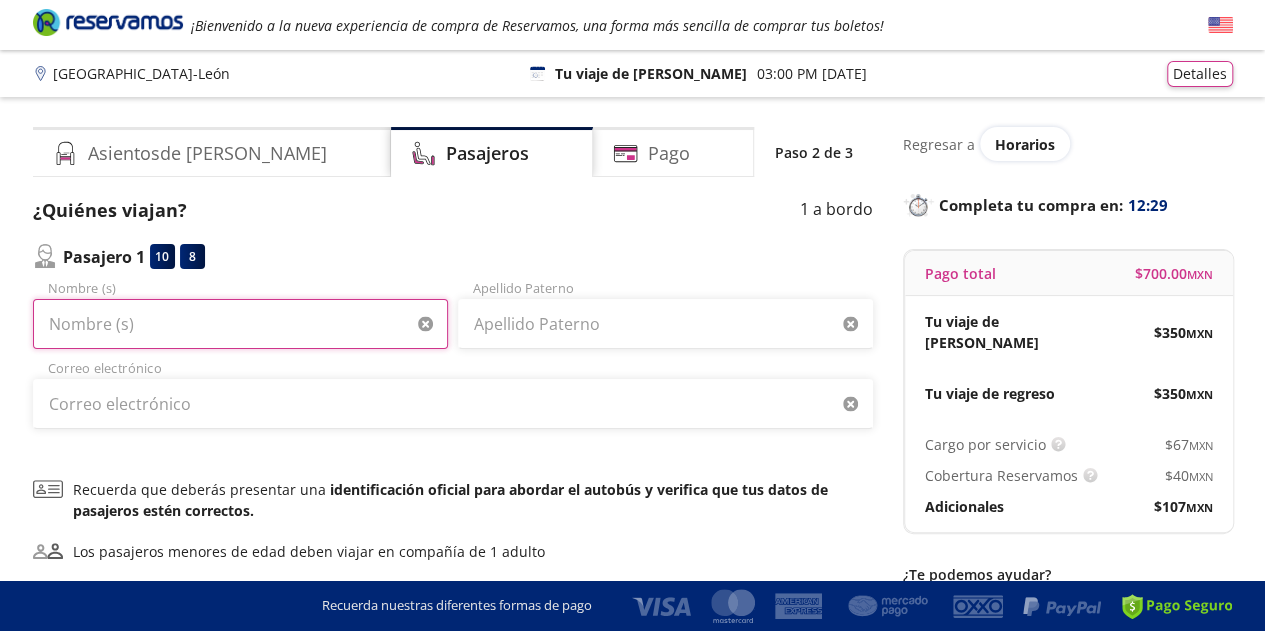 click on "Nombre (s)" at bounding box center [240, 324] 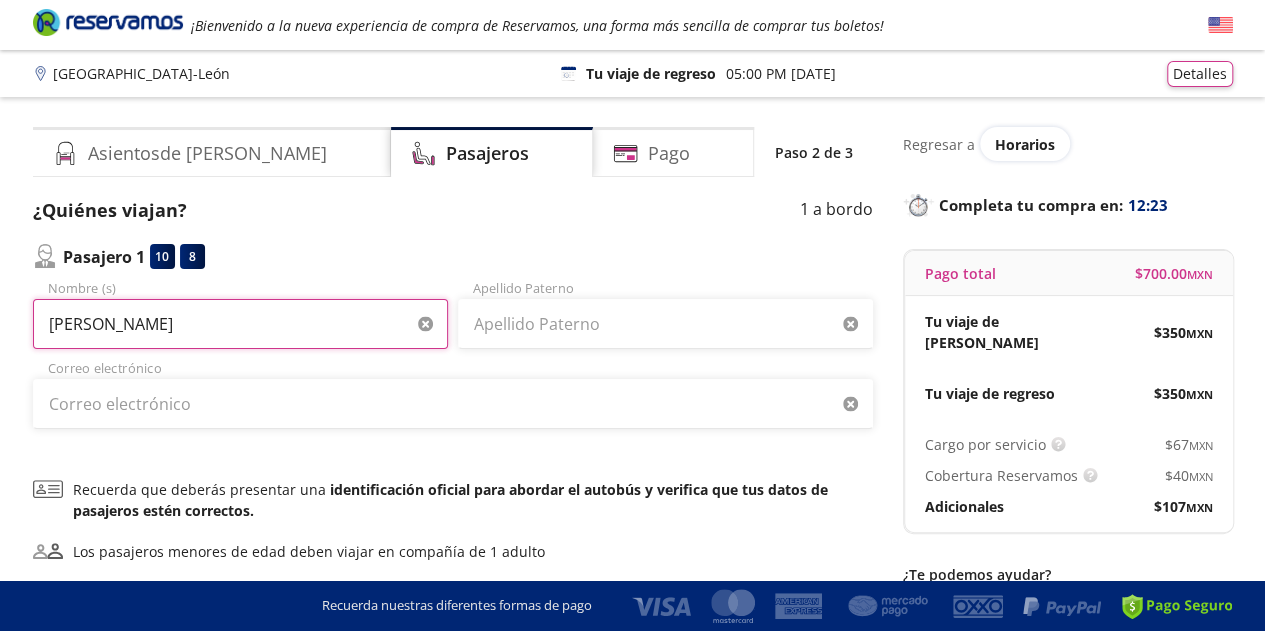type on "[PERSON_NAME]" 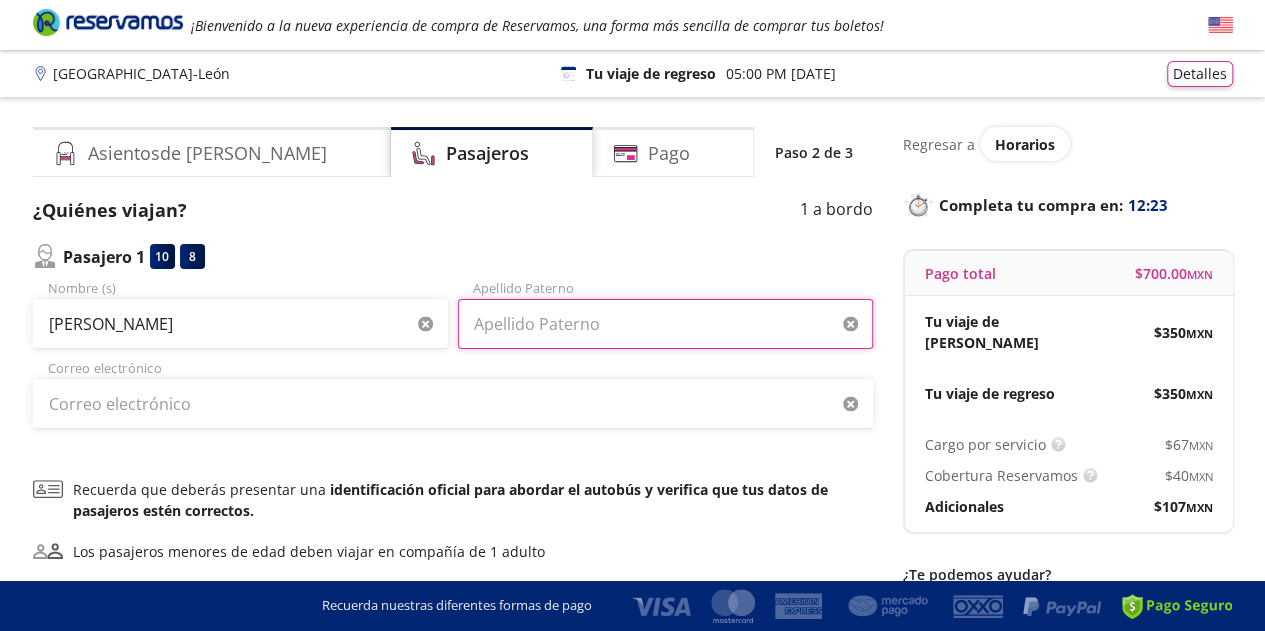 click on "Apellido Paterno" at bounding box center (665, 324) 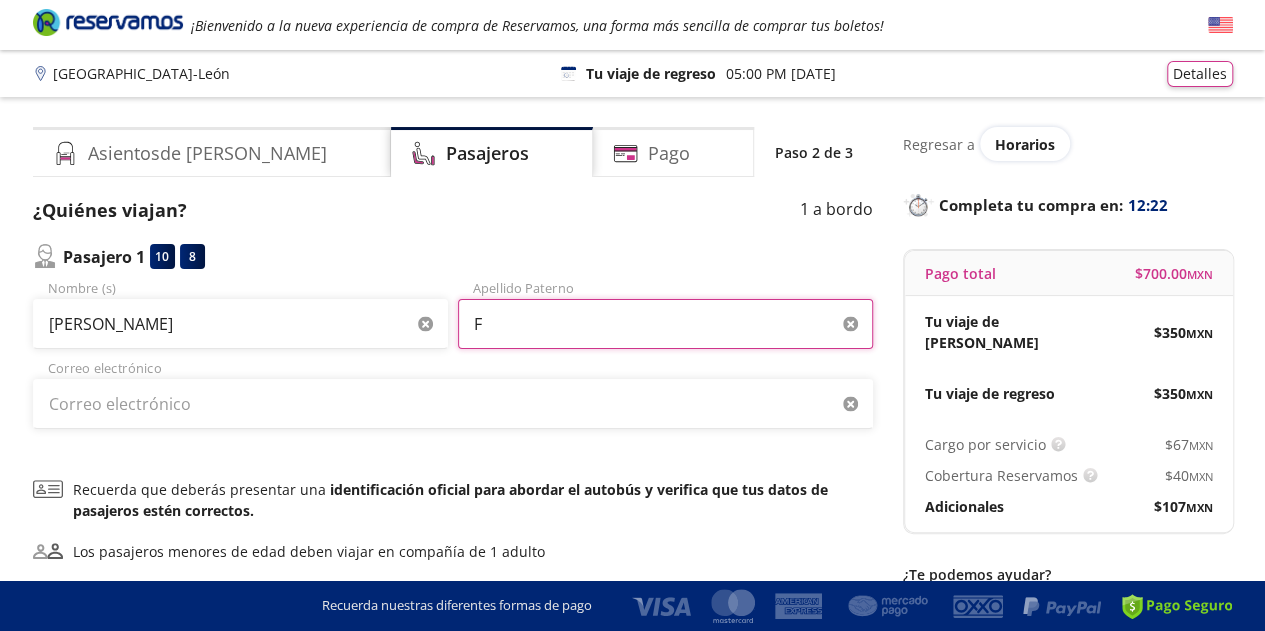 click on "F" at bounding box center [665, 324] 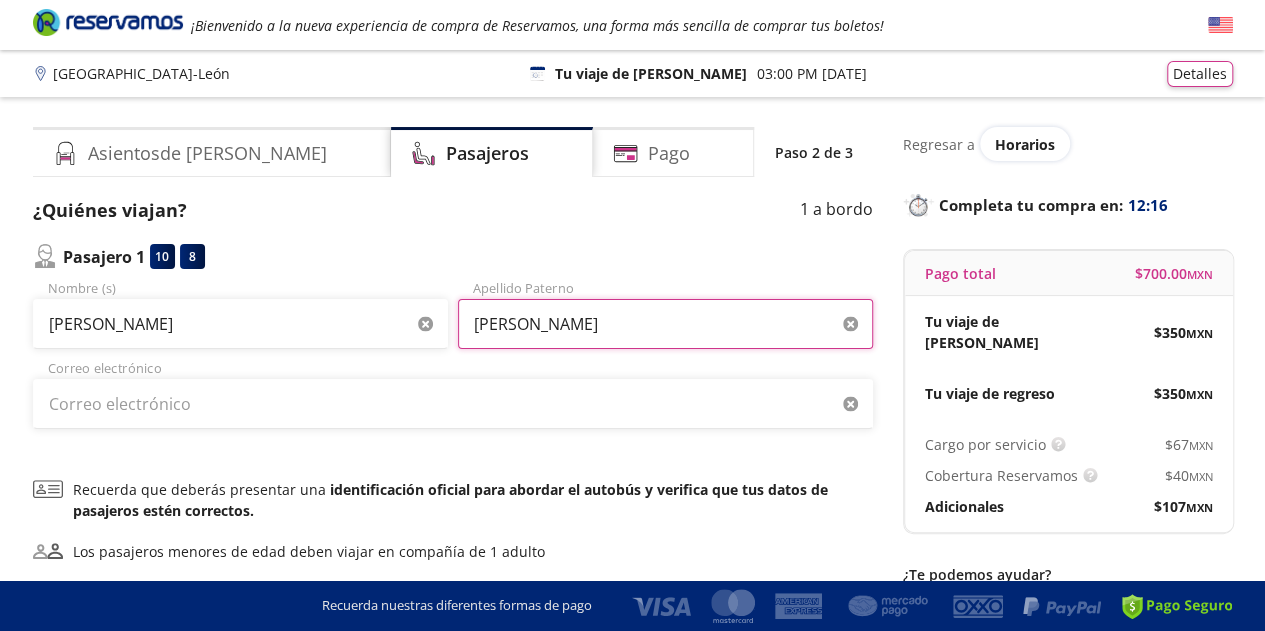 type on "[PERSON_NAME]" 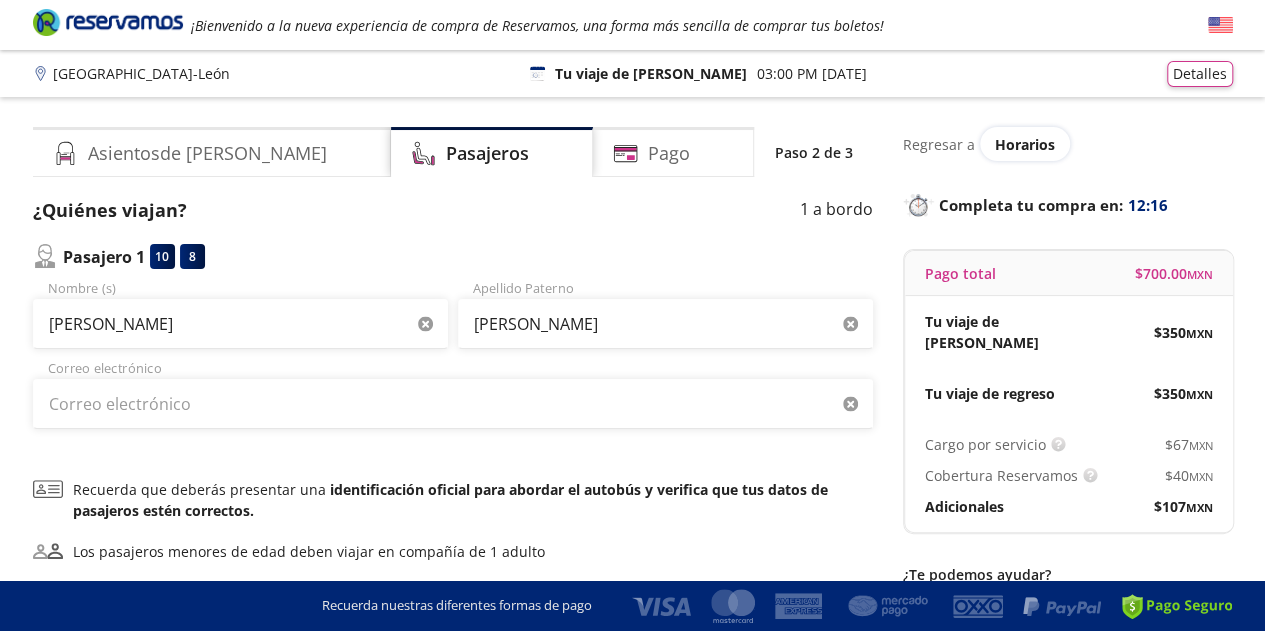 click on "Los pasajeros menores de edad deben viajar en compañía de 1 adulto" at bounding box center [453, 551] 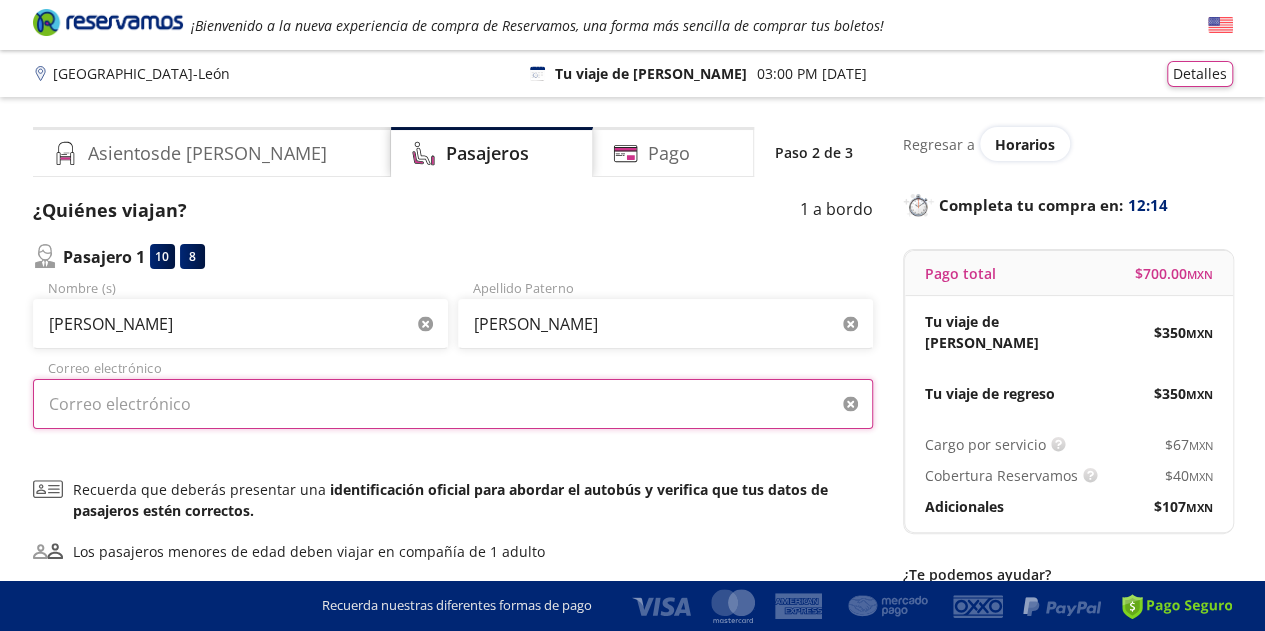 click on "Correo electrónico" at bounding box center (453, 404) 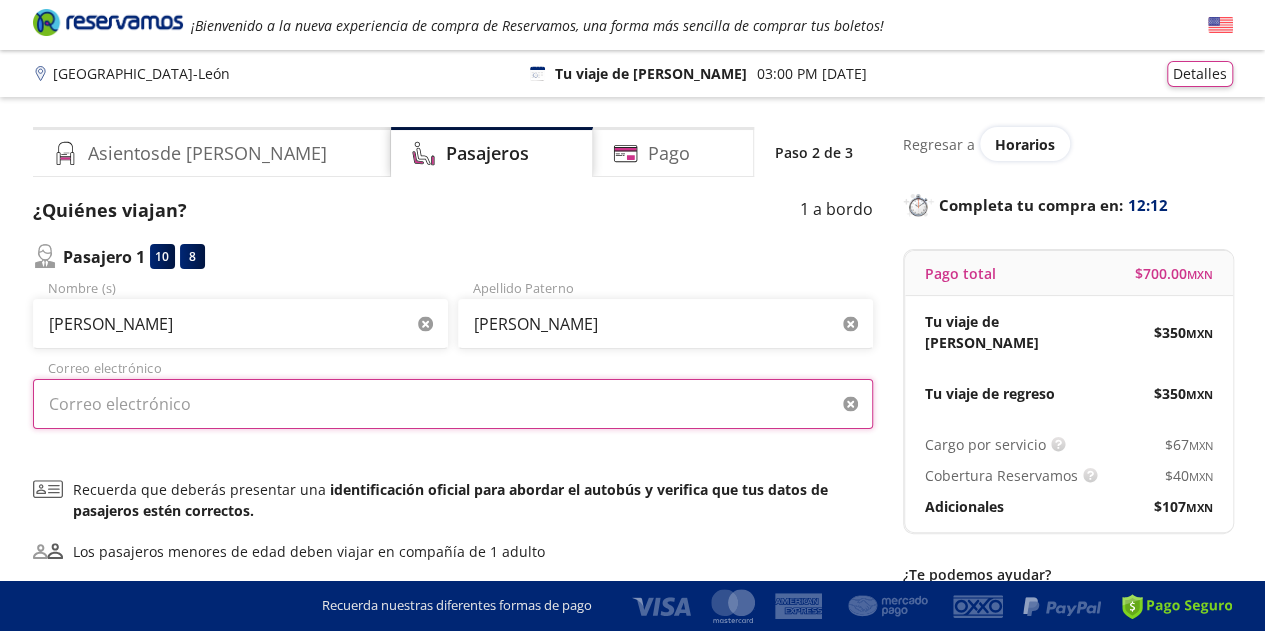 type on "[EMAIL_ADDRESS][DOMAIN_NAME]" 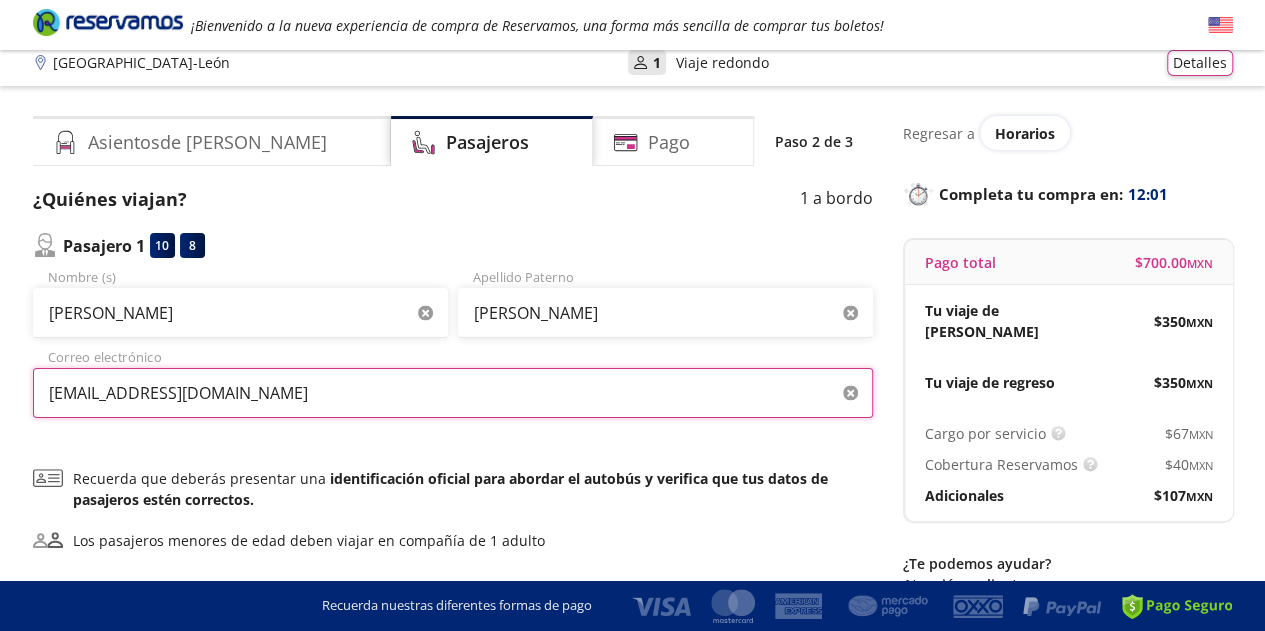 scroll, scrollTop: 0, scrollLeft: 0, axis: both 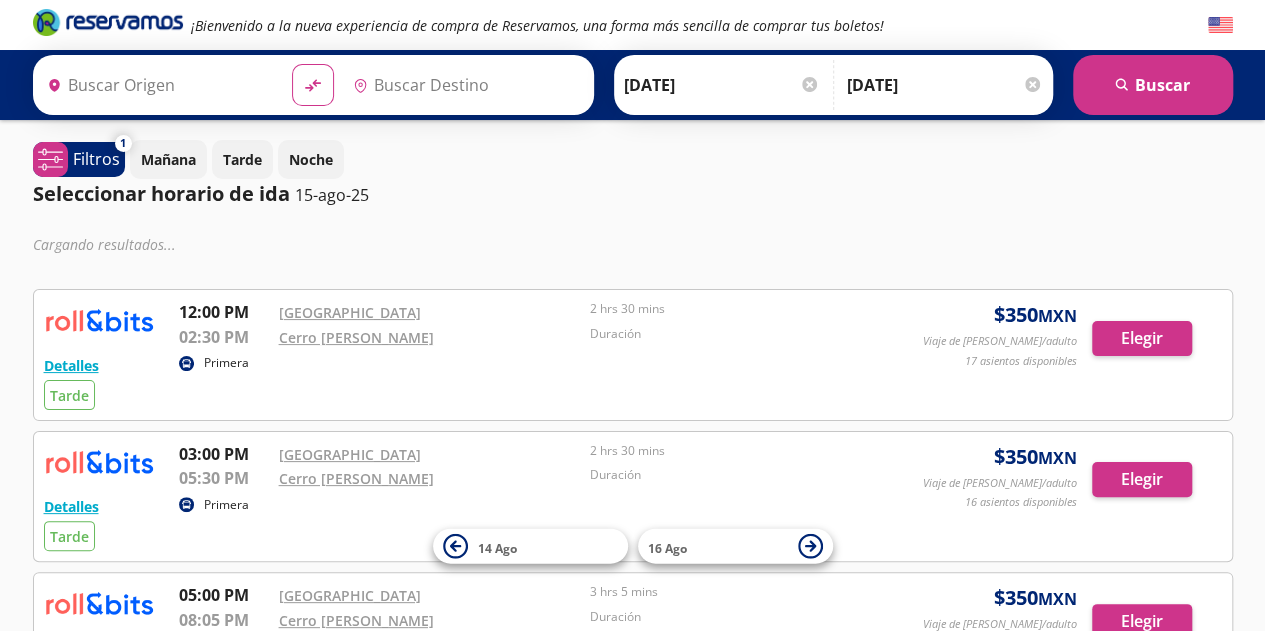 type on "[GEOGRAPHIC_DATA], [GEOGRAPHIC_DATA]" 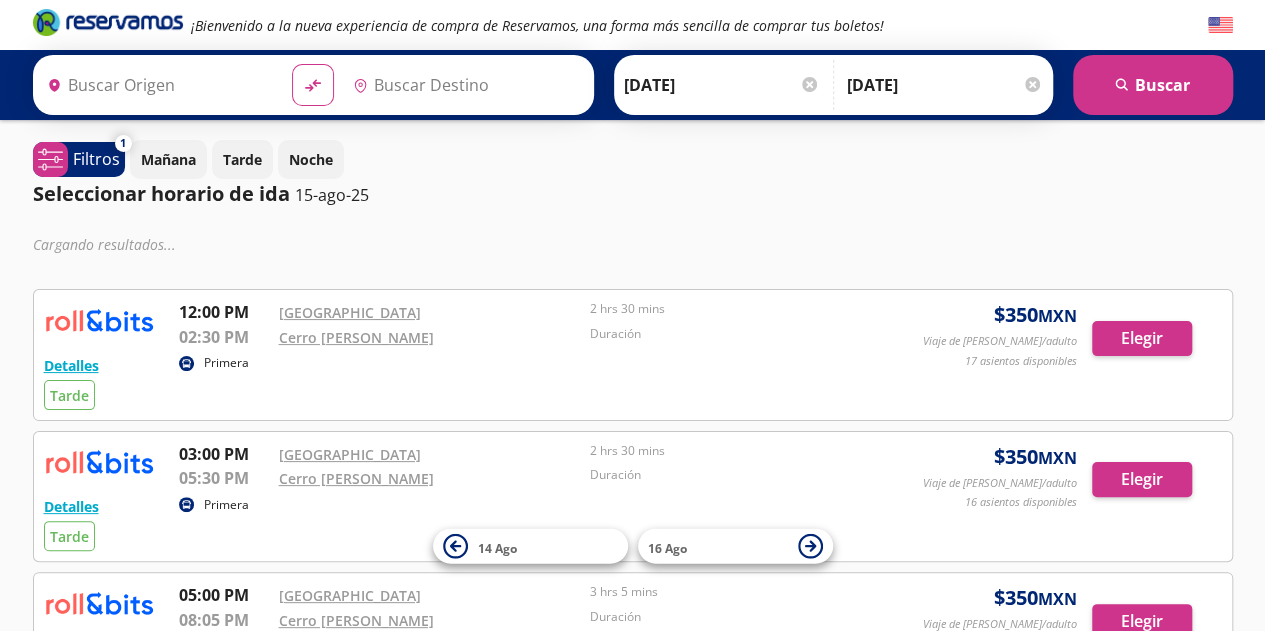 type on "[GEOGRAPHIC_DATA], [GEOGRAPHIC_DATA]" 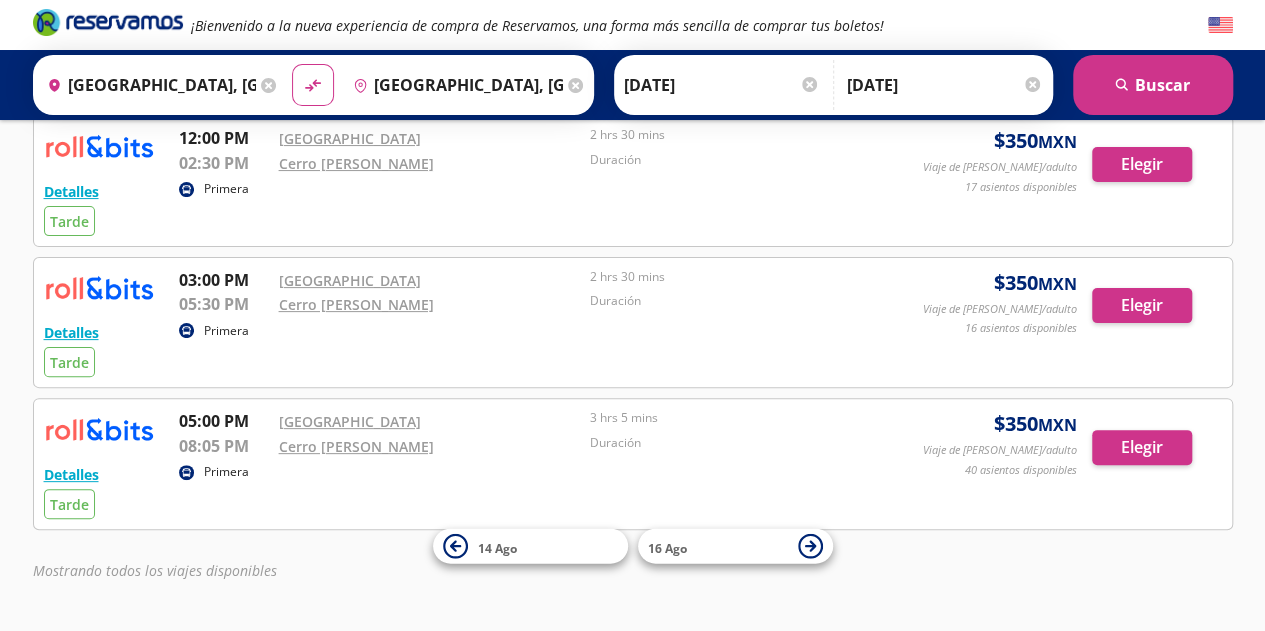 scroll, scrollTop: 0, scrollLeft: 0, axis: both 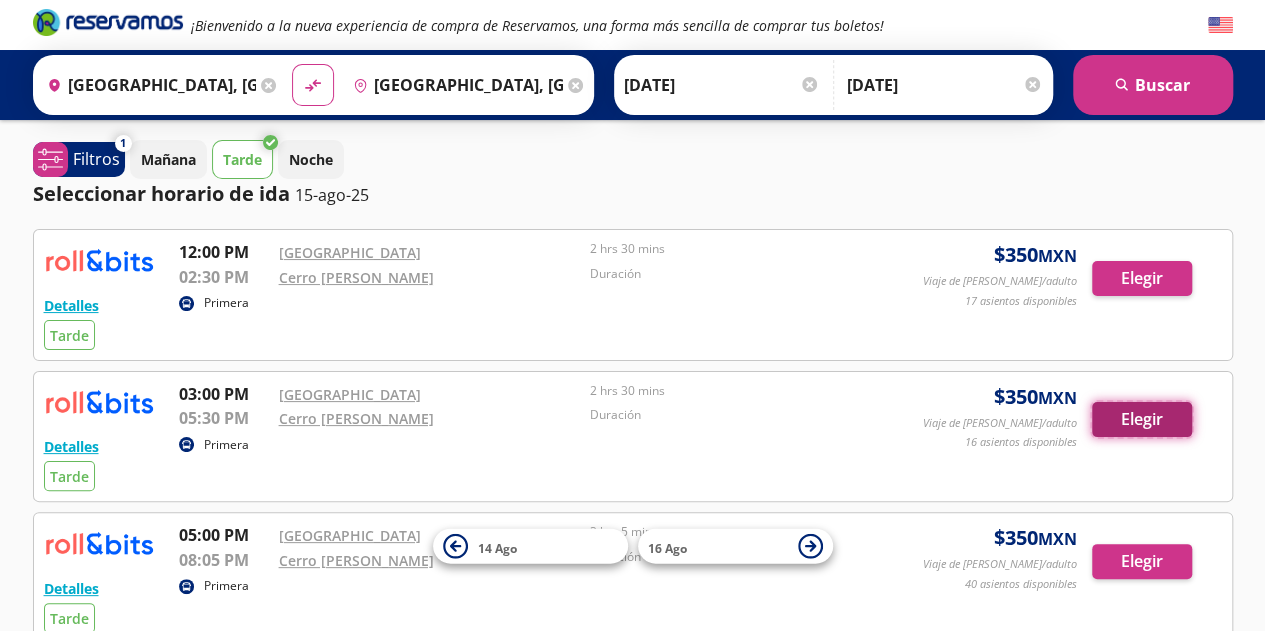 click on "Elegir" at bounding box center (1142, 419) 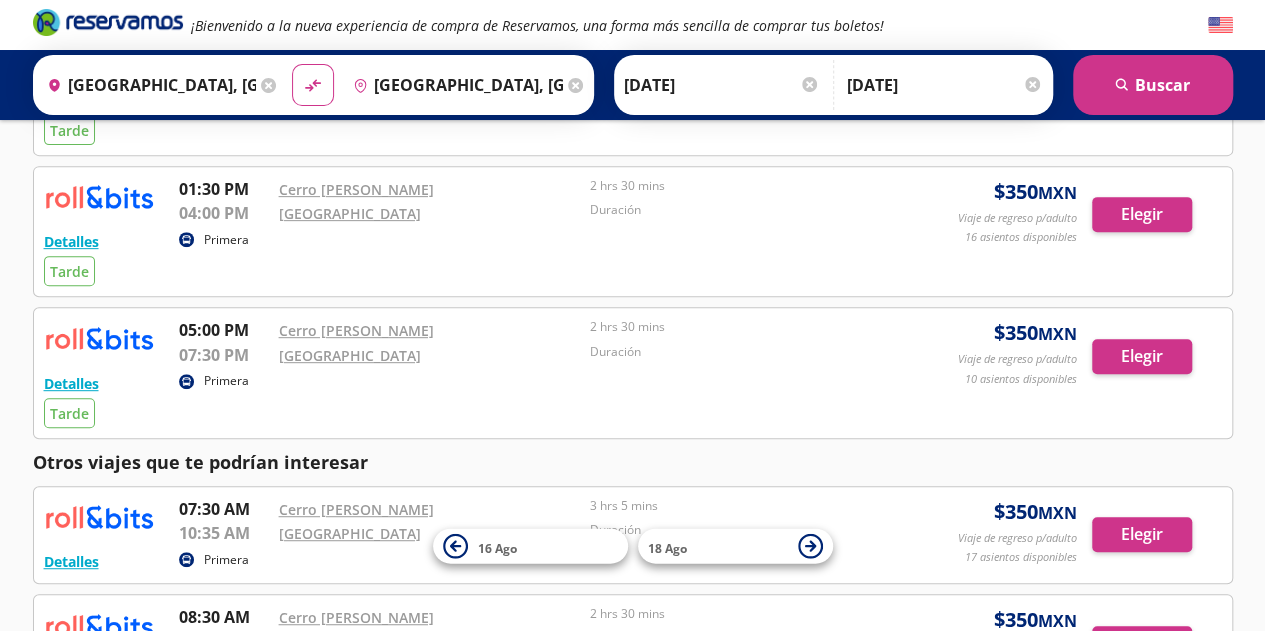 scroll, scrollTop: 334, scrollLeft: 0, axis: vertical 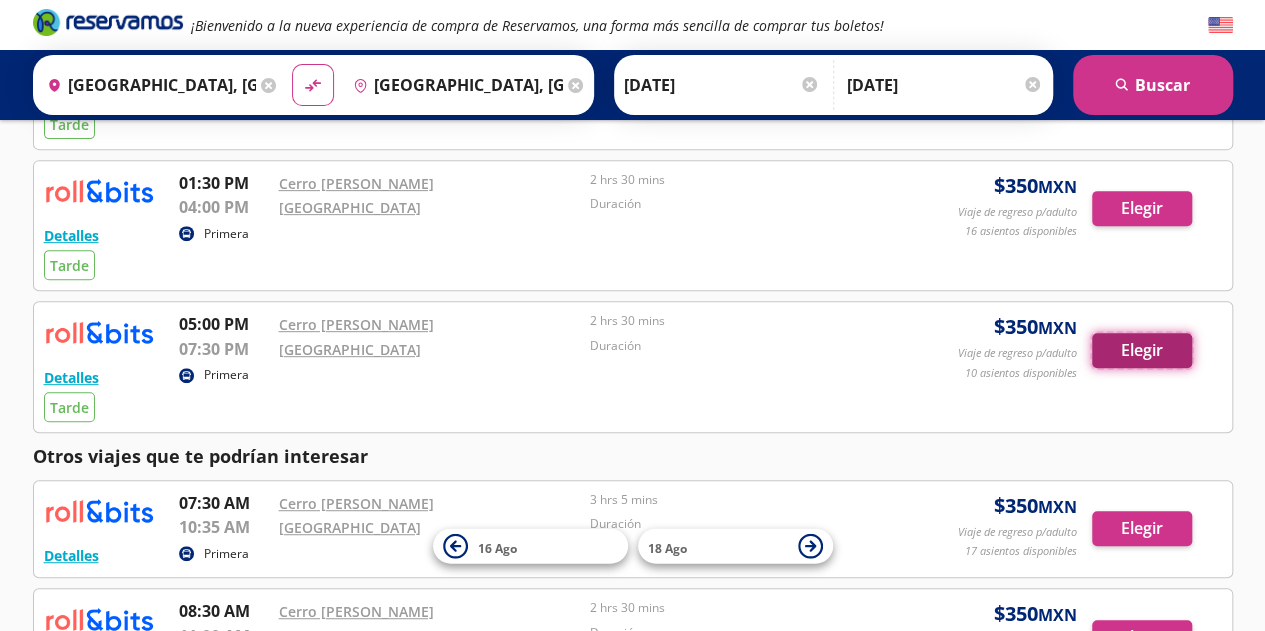 click on "Elegir" at bounding box center (1142, 350) 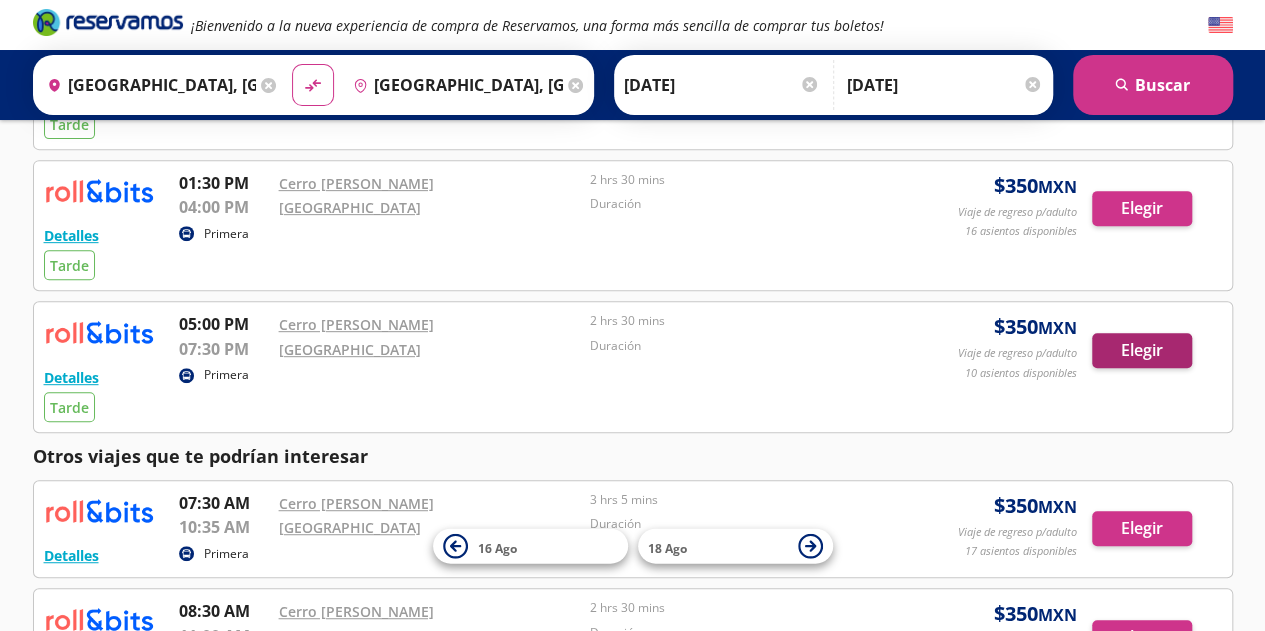 scroll, scrollTop: 0, scrollLeft: 0, axis: both 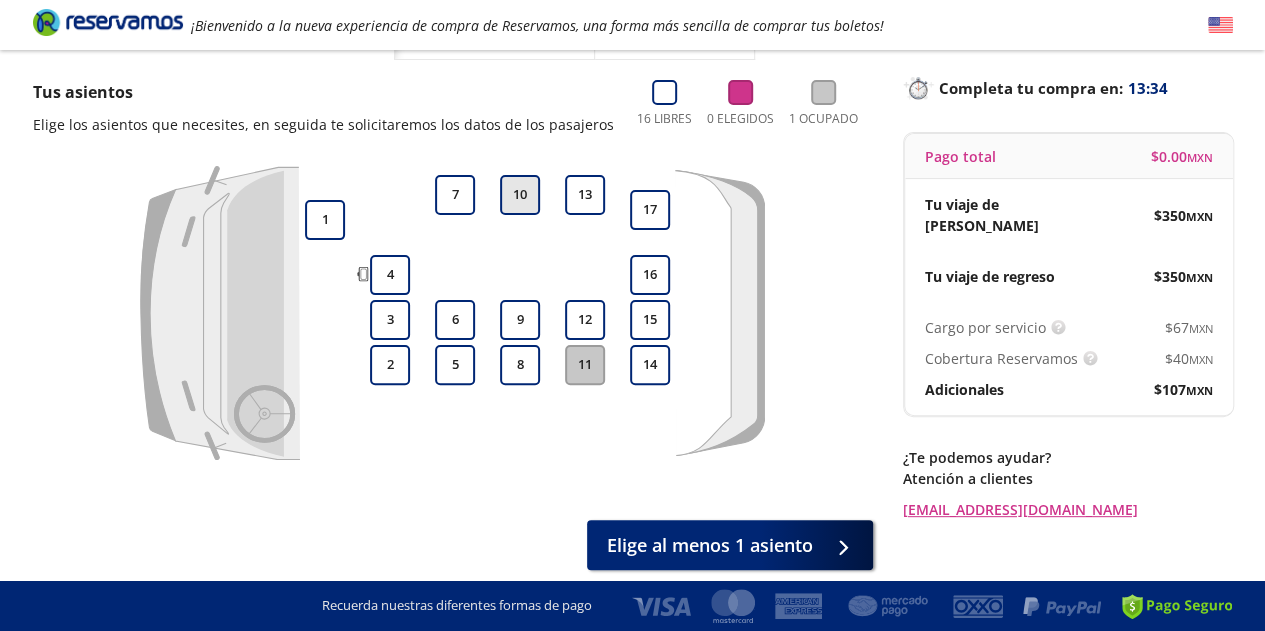 click on "10" at bounding box center [520, 195] 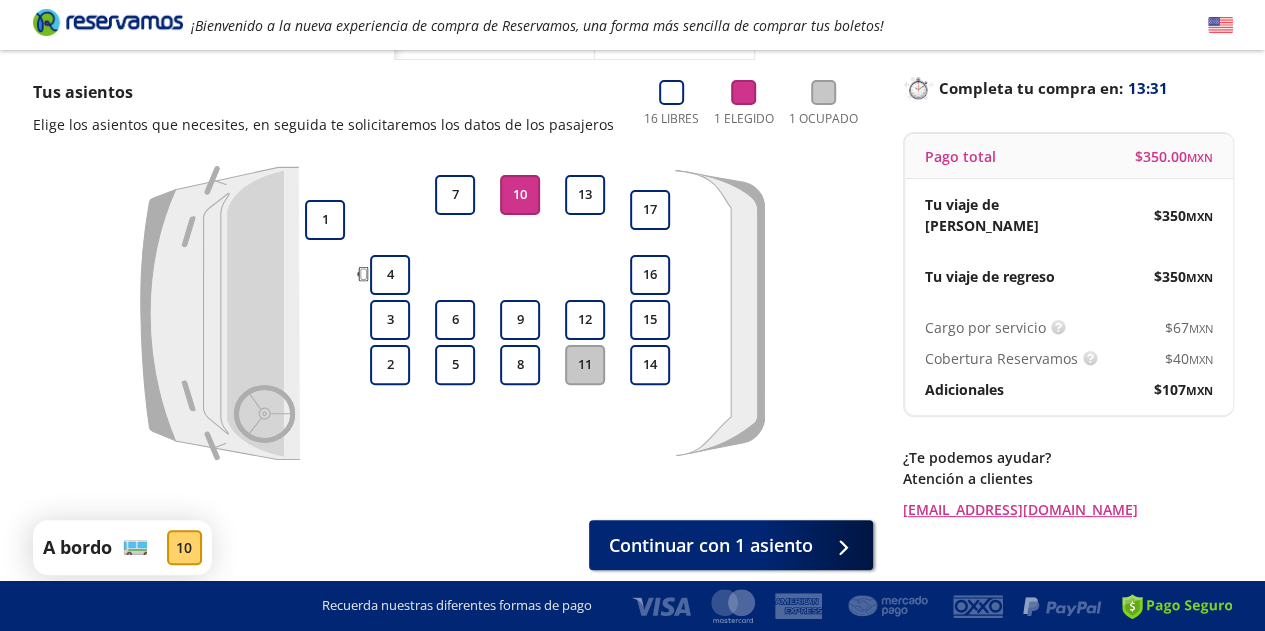 scroll, scrollTop: 202, scrollLeft: 0, axis: vertical 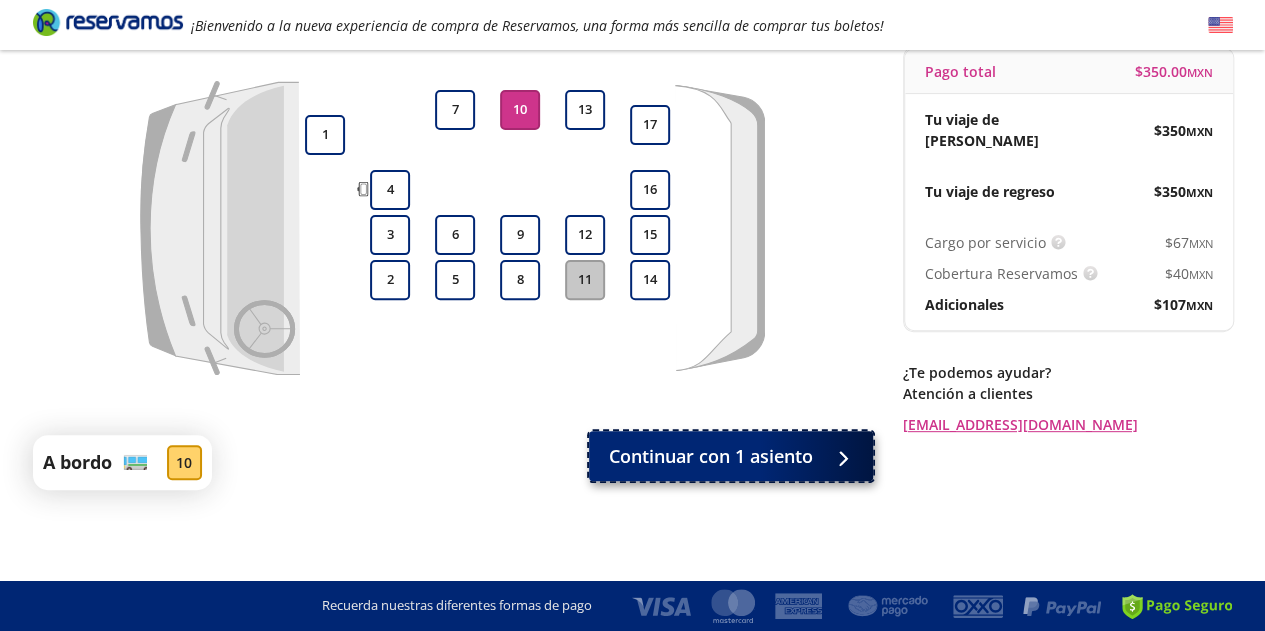 click on "Continuar con 1 asiento" at bounding box center [711, 456] 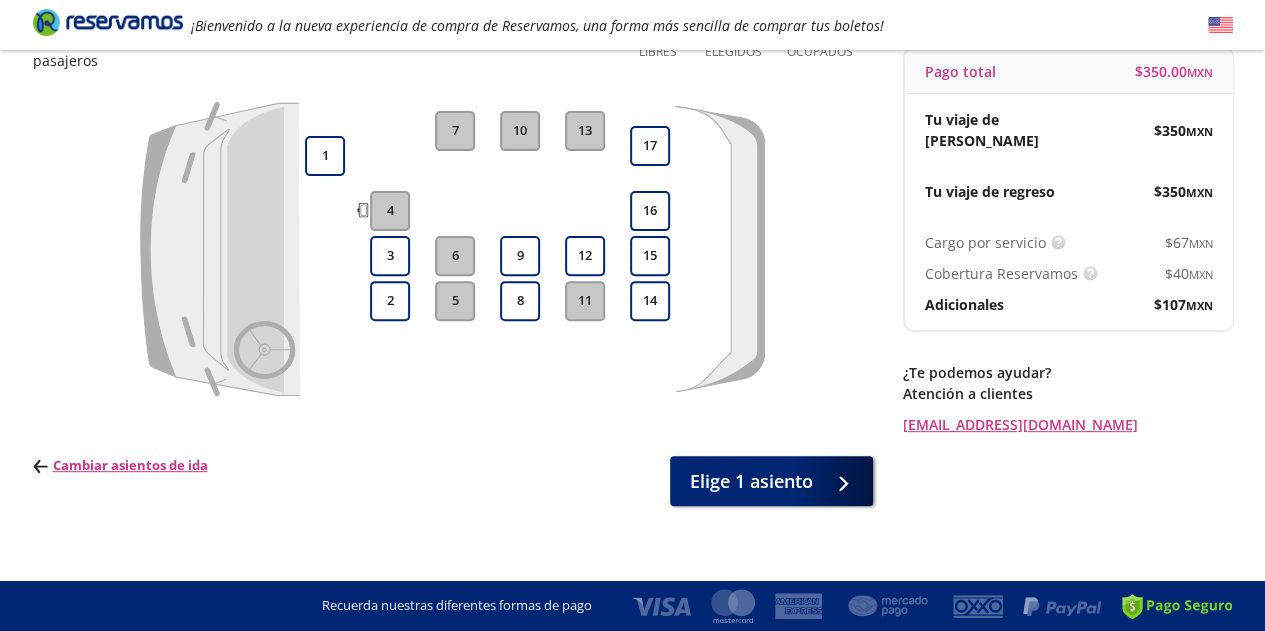 scroll, scrollTop: 0, scrollLeft: 0, axis: both 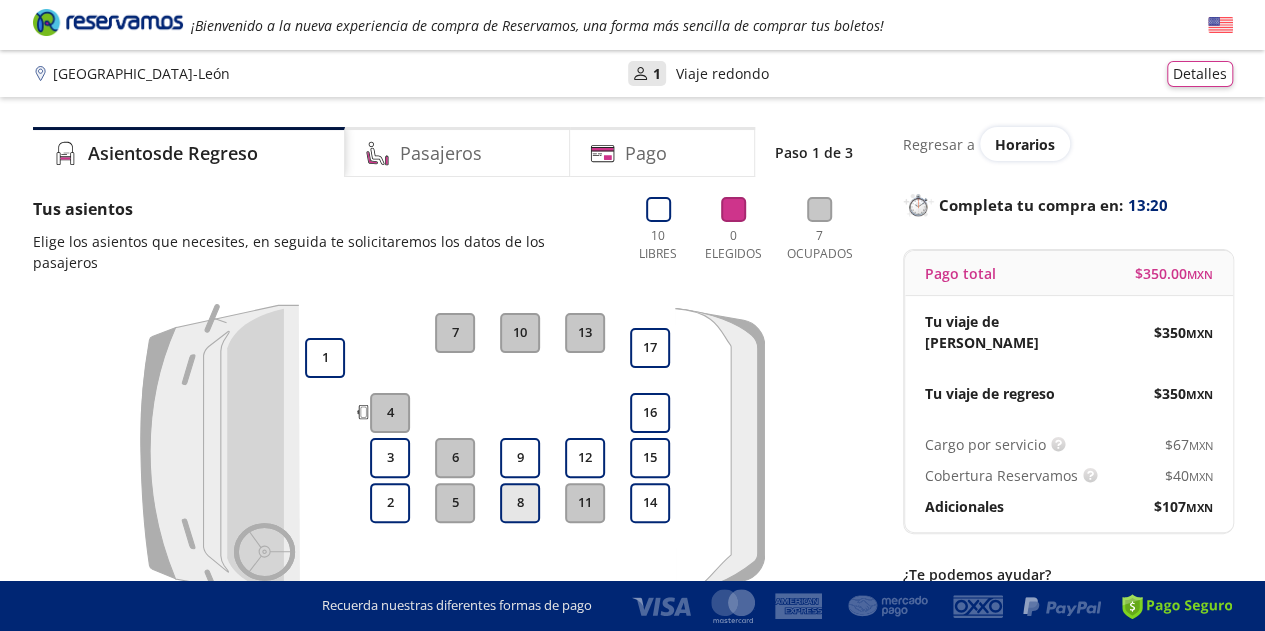 click on "8" at bounding box center [520, 503] 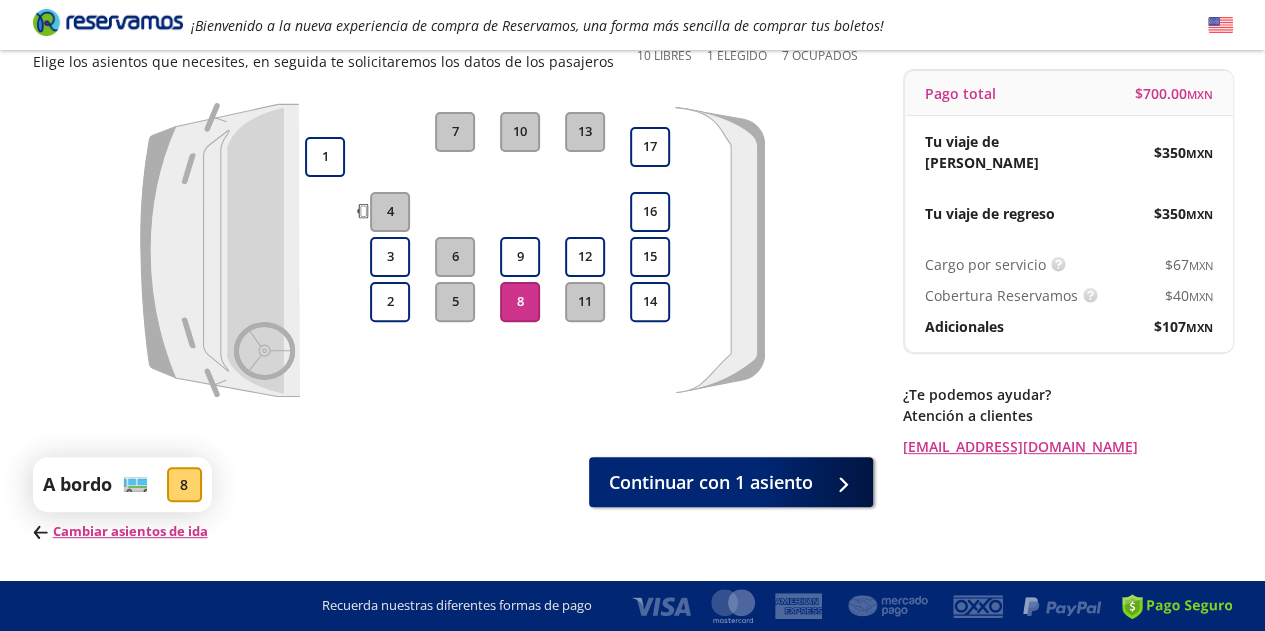 scroll, scrollTop: 198, scrollLeft: 0, axis: vertical 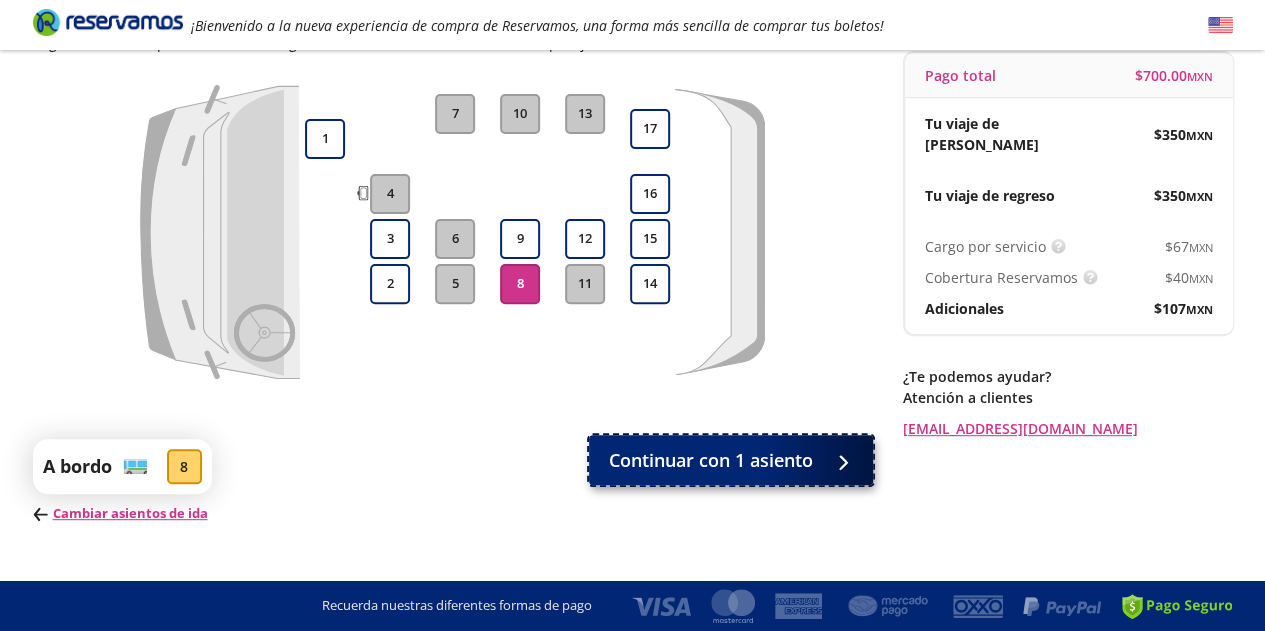 click on "Continuar con 1 asiento" at bounding box center (711, 460) 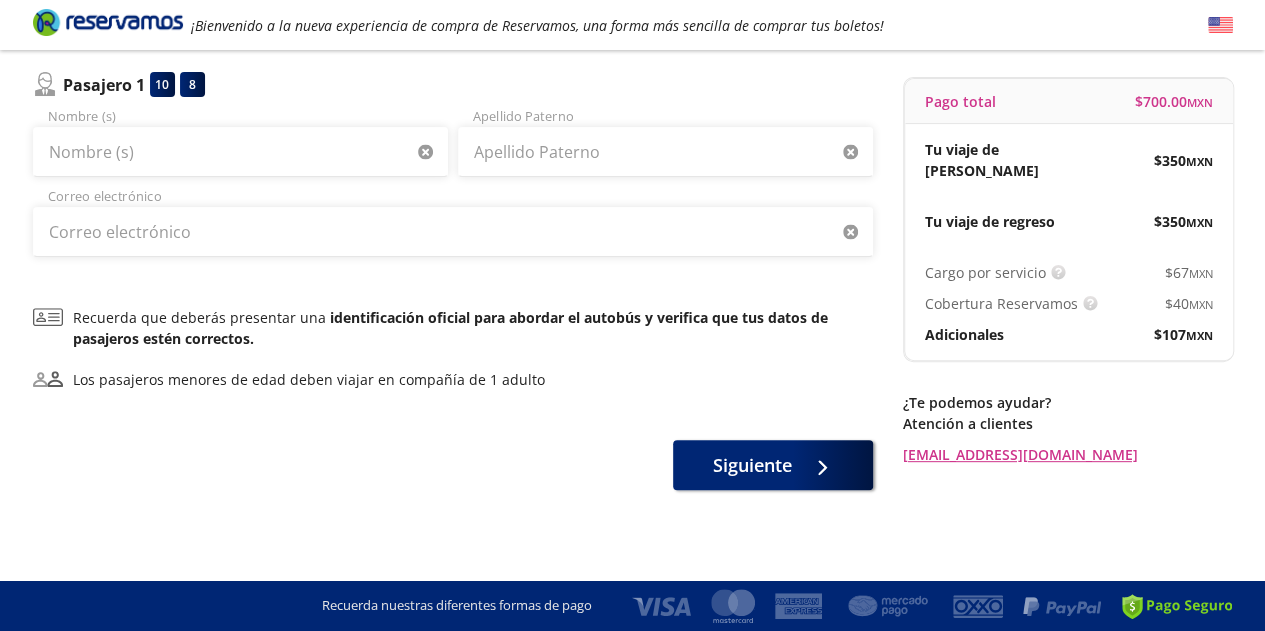 scroll, scrollTop: 0, scrollLeft: 0, axis: both 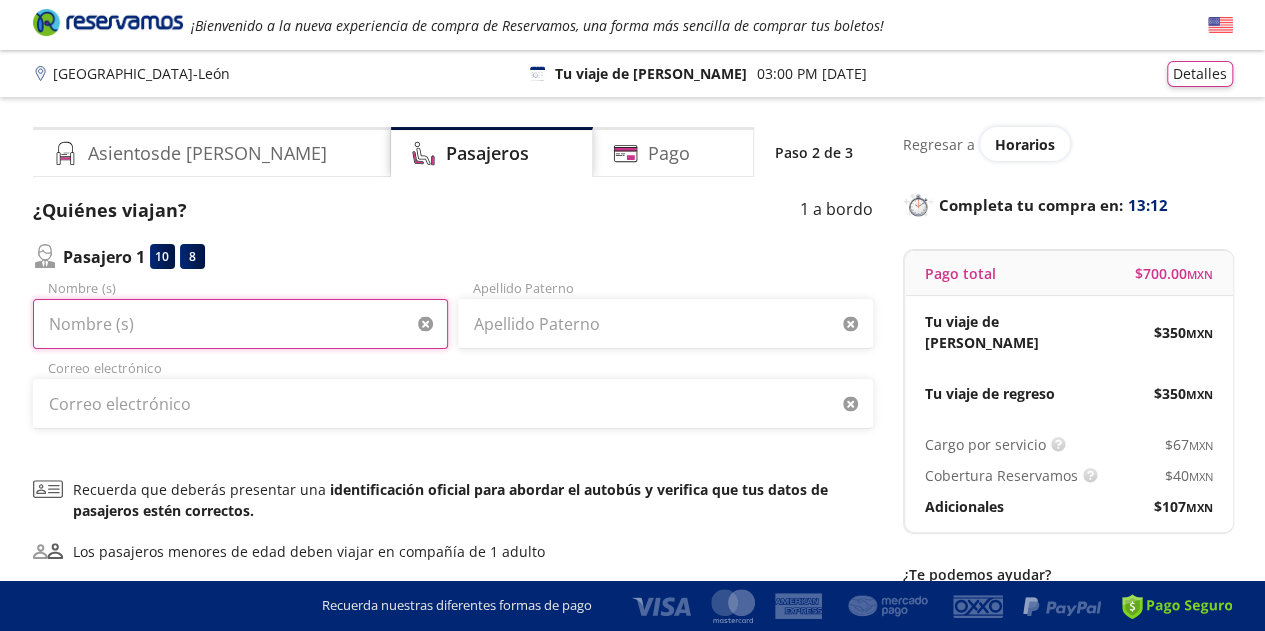 click on "Nombre (s)" at bounding box center [240, 324] 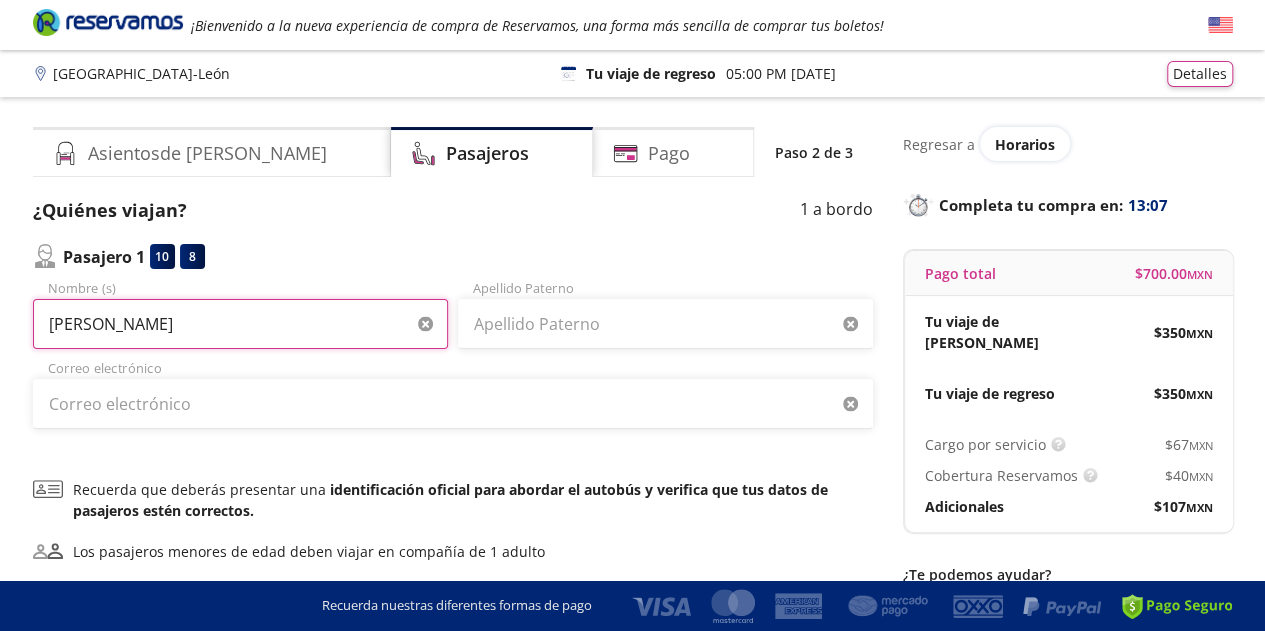 type on "[PERSON_NAME]" 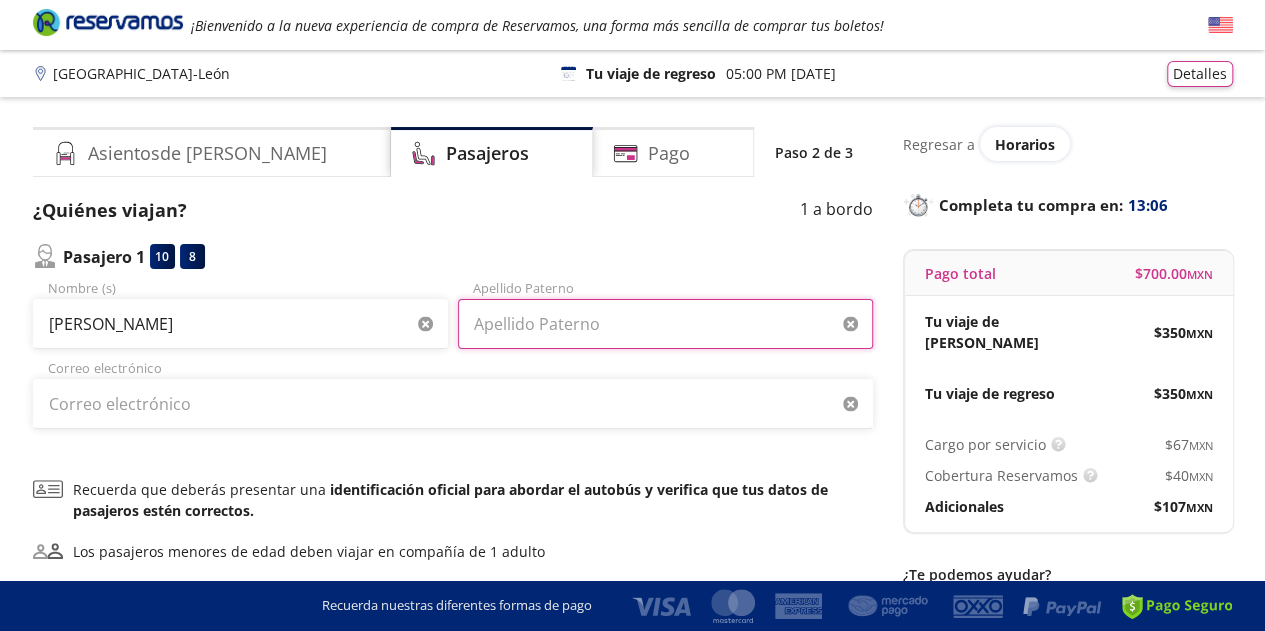 click on "Apellido Paterno" at bounding box center (665, 324) 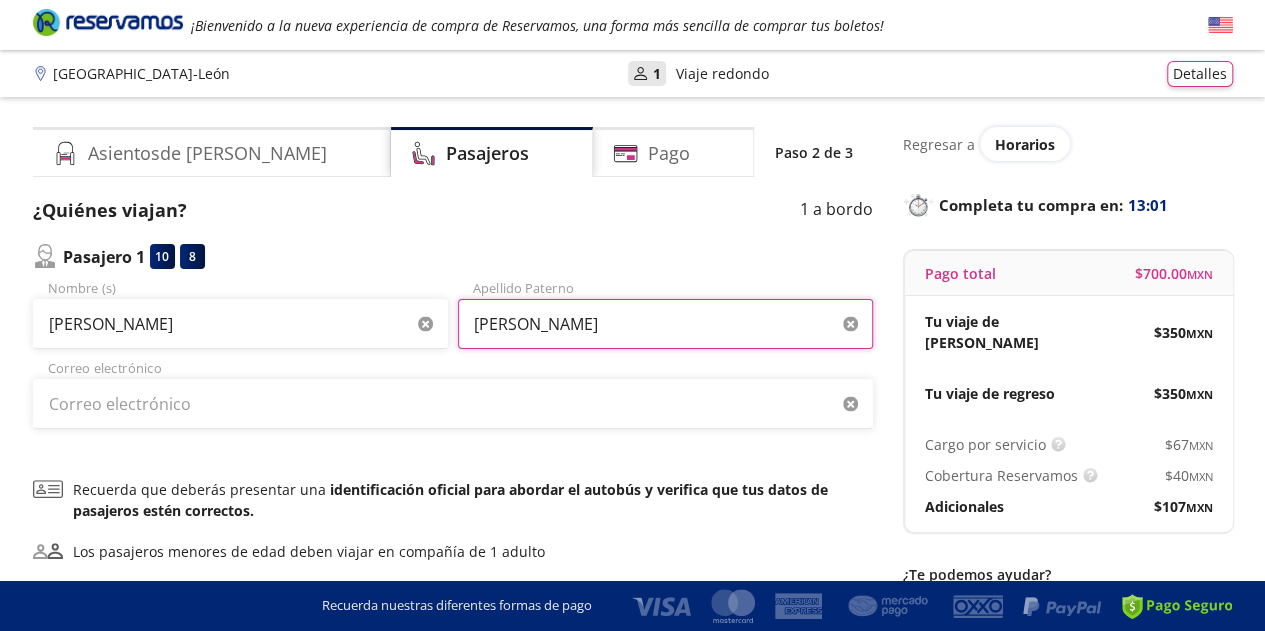 type on "[PERSON_NAME]" 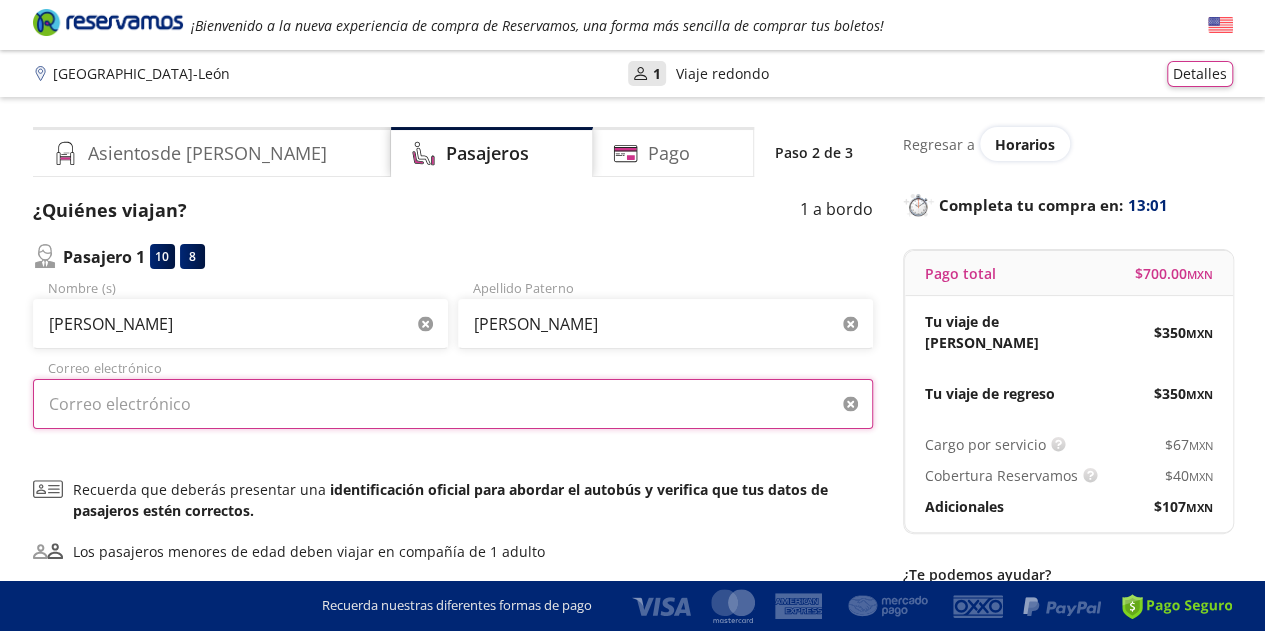 click on "Correo electrónico" at bounding box center (453, 404) 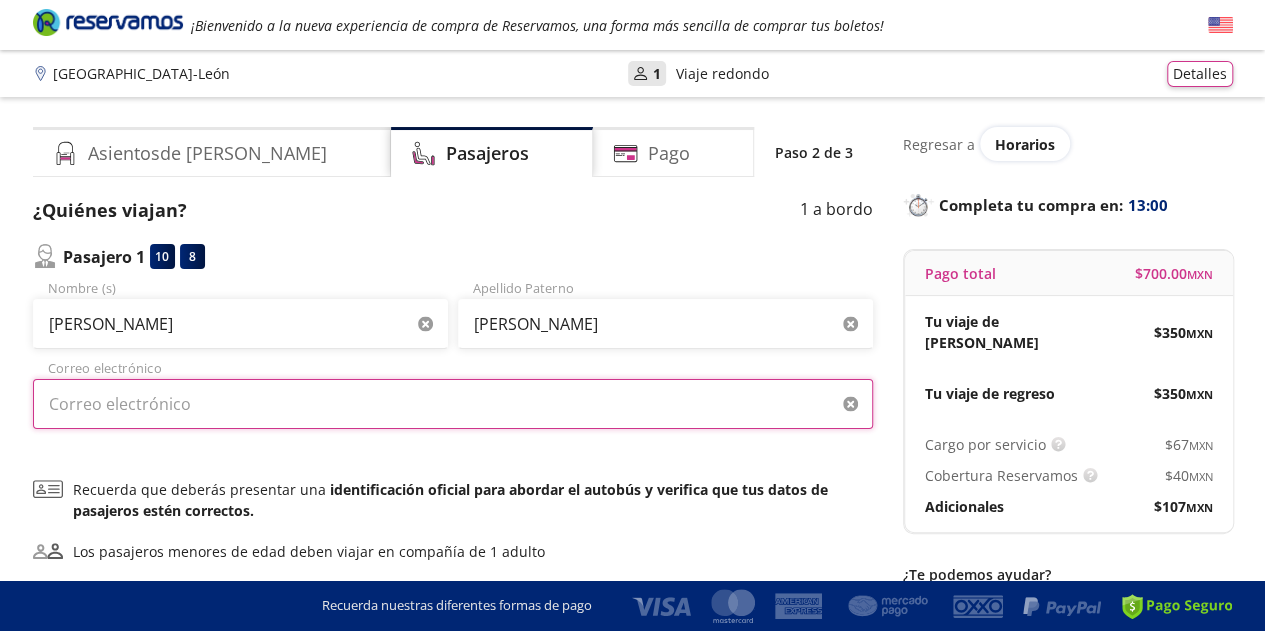 click on "Correo electrónico" at bounding box center [453, 404] 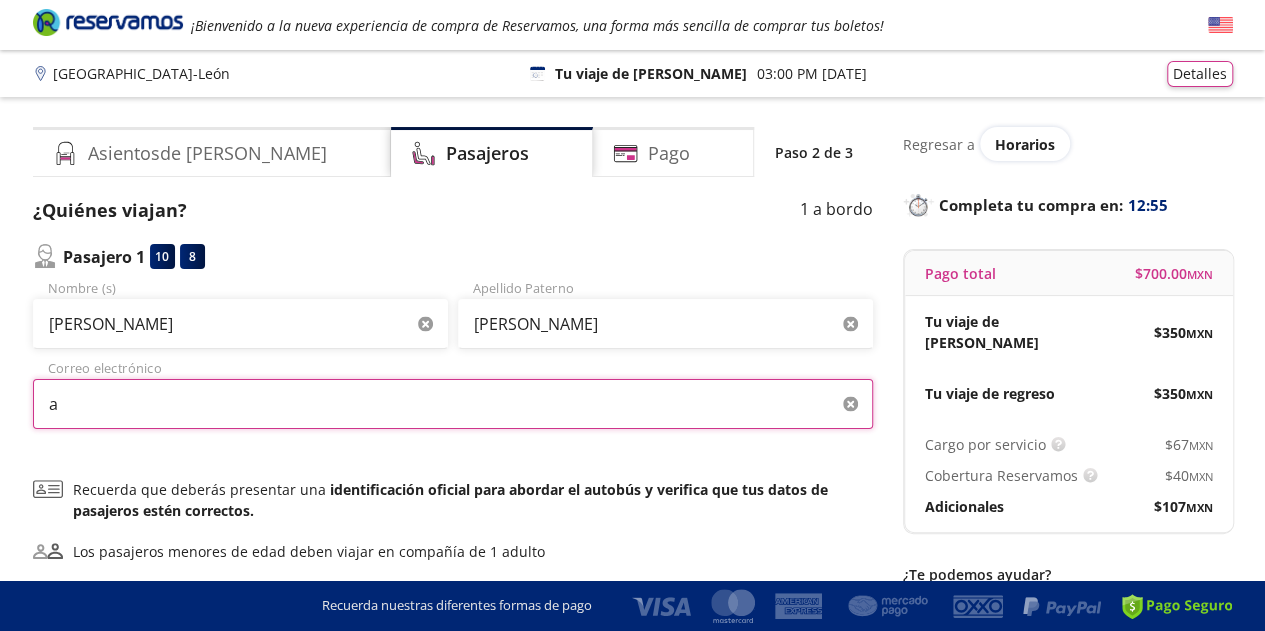 type on "[EMAIL_ADDRESS][DOMAIN_NAME]" 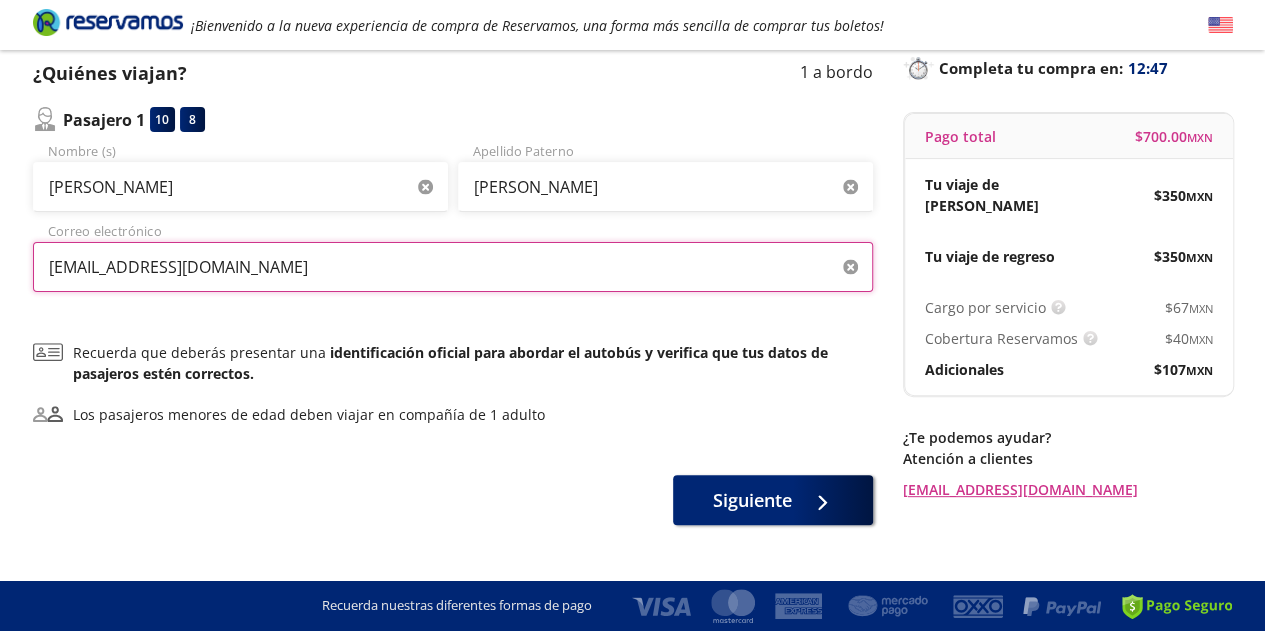 scroll, scrollTop: 172, scrollLeft: 0, axis: vertical 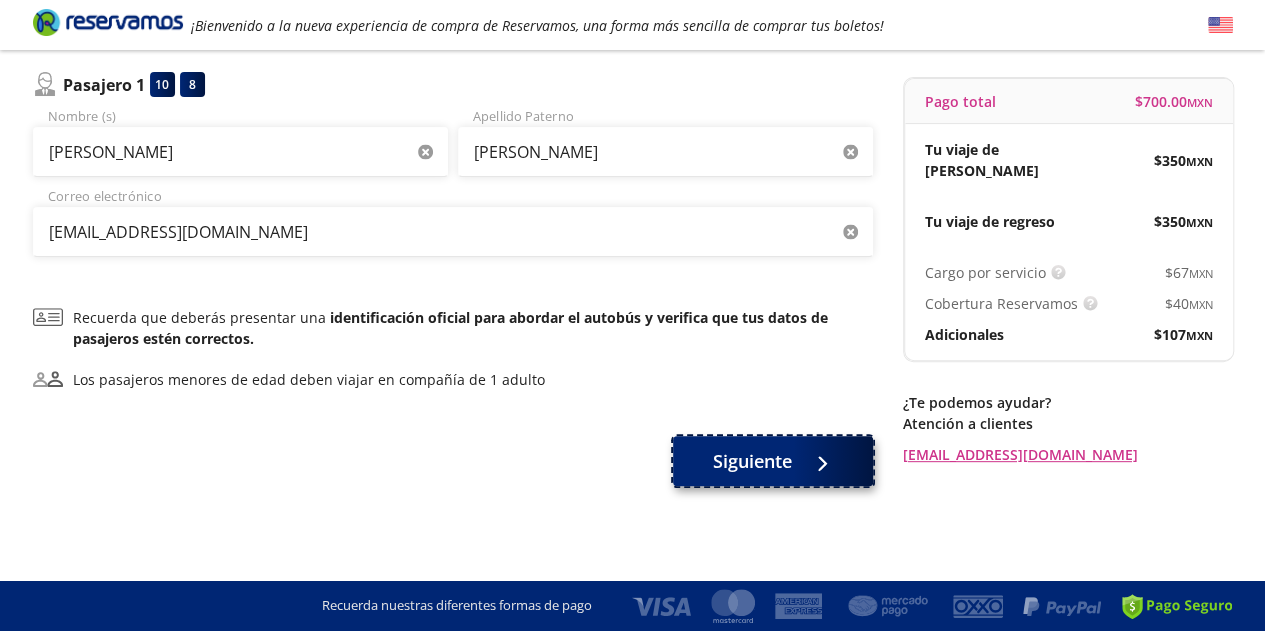 click on "Siguiente" at bounding box center (752, 461) 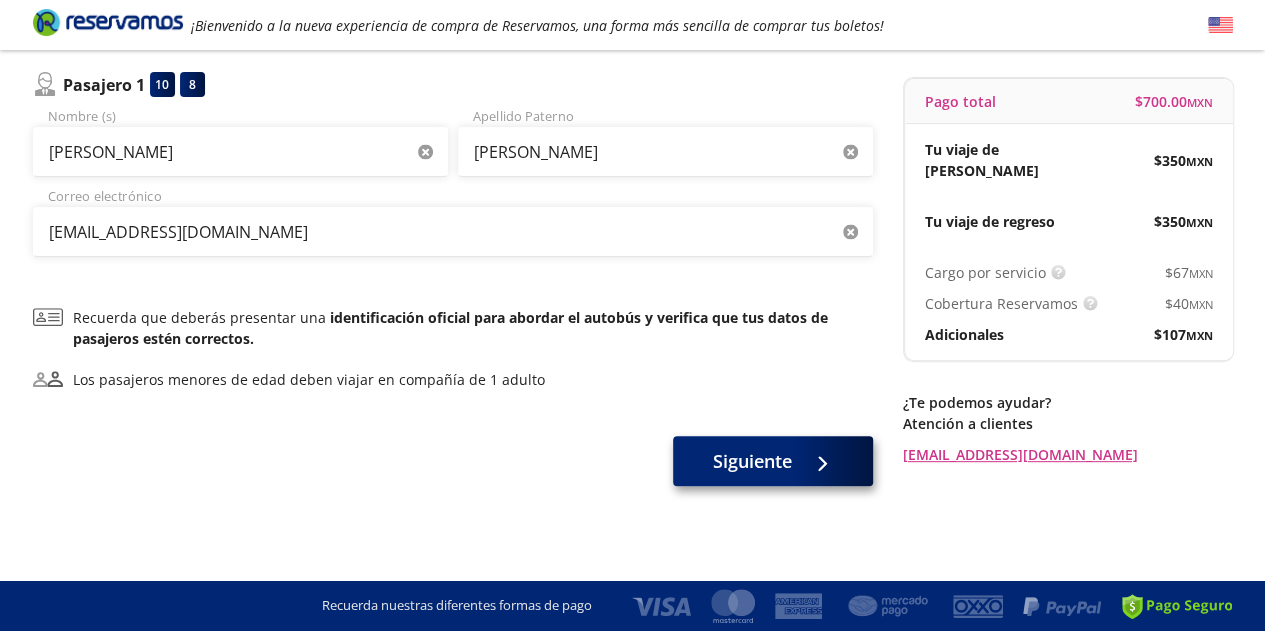 scroll, scrollTop: 0, scrollLeft: 0, axis: both 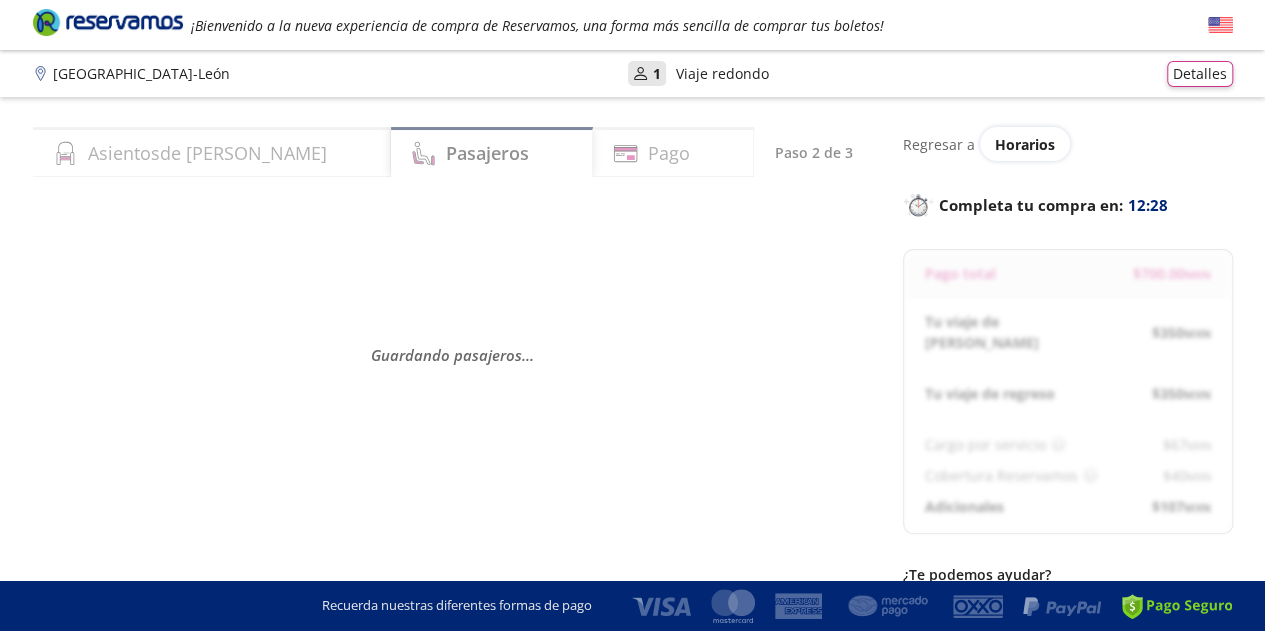 select on "MX" 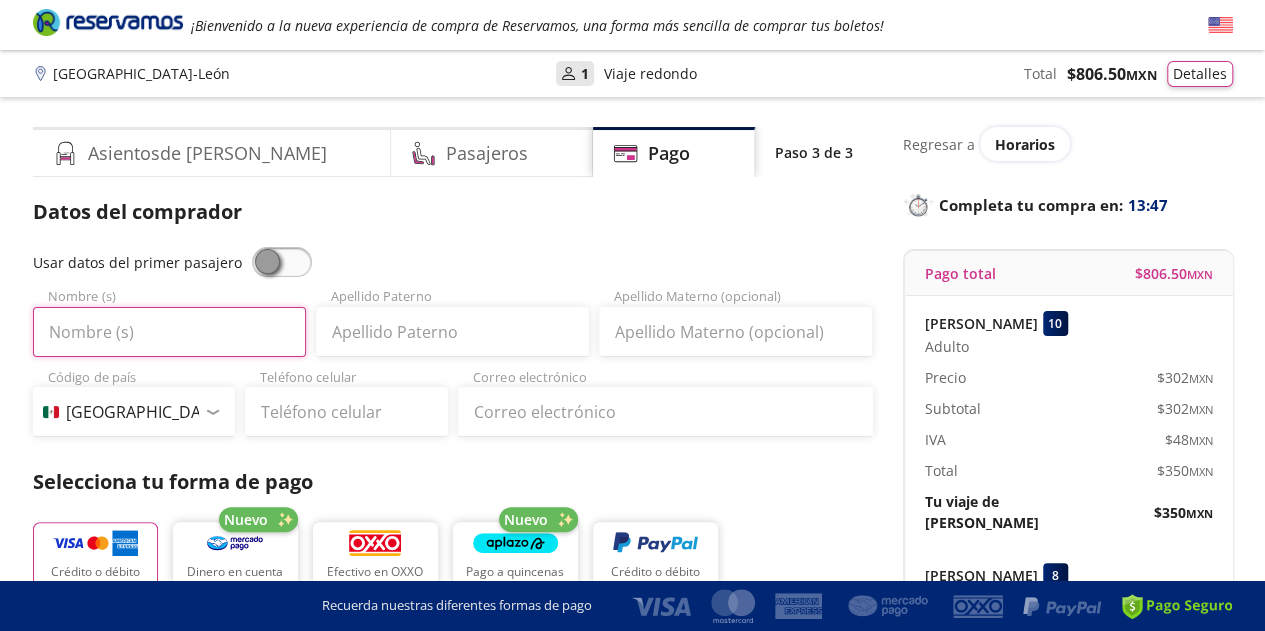 click on "Nombre (s)" at bounding box center (169, 332) 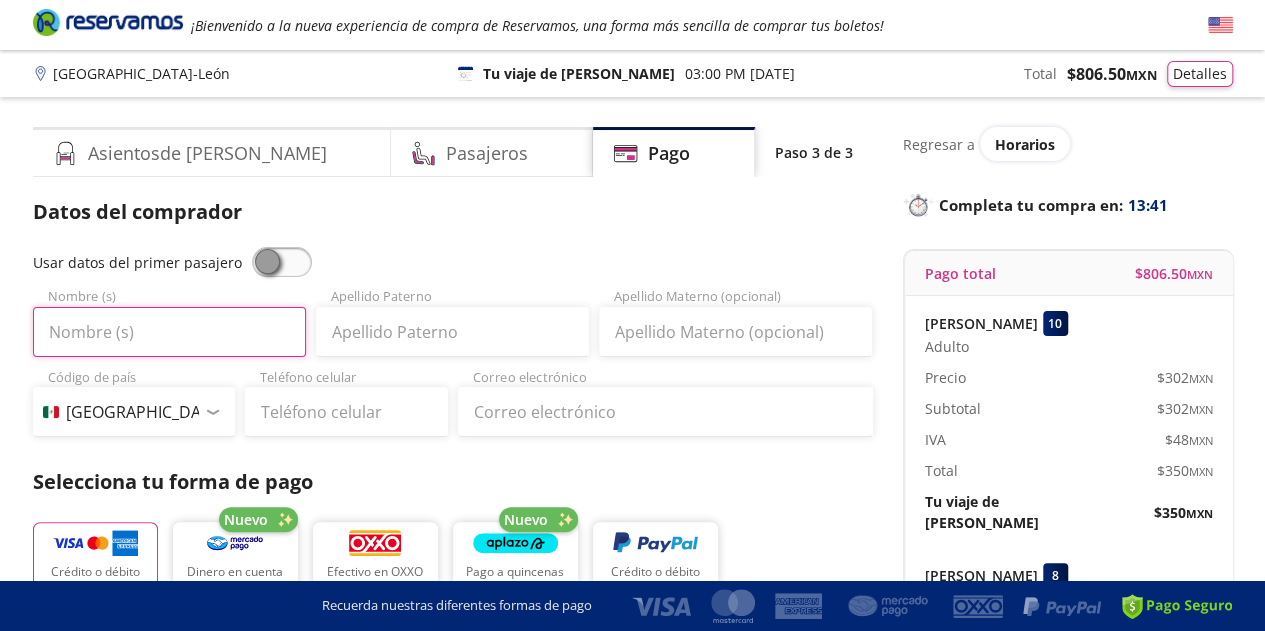click on "Nombre (s)" at bounding box center (169, 332) 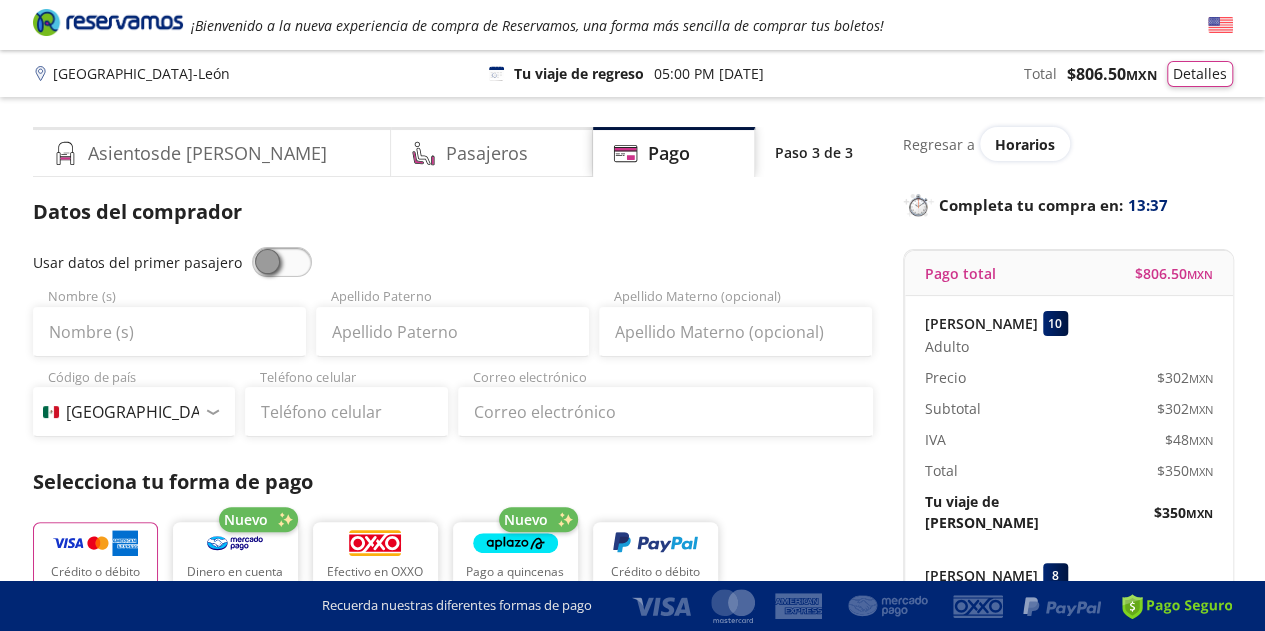 click at bounding box center [282, 262] 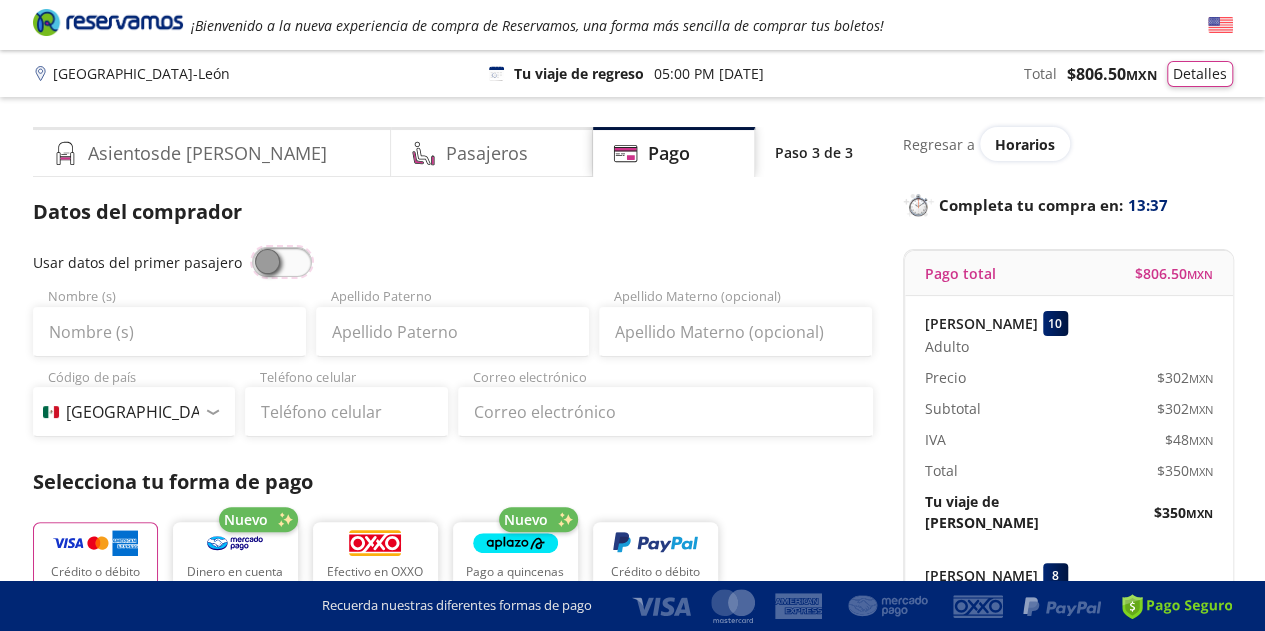 click at bounding box center (252, 247) 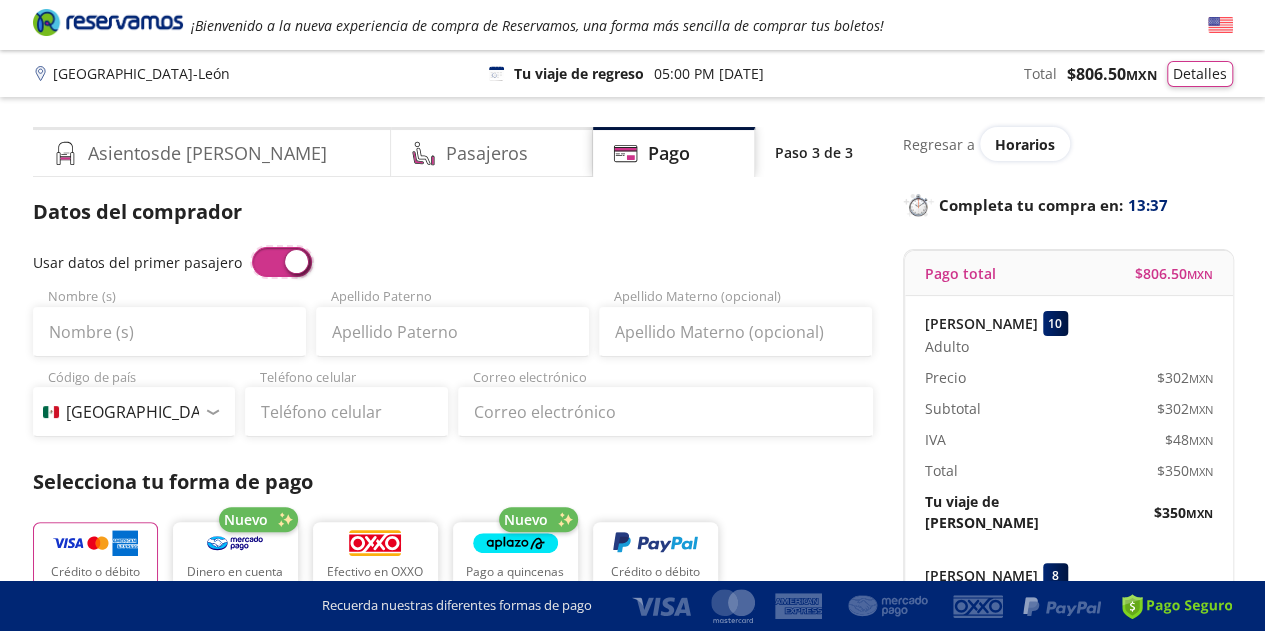 type on "[PERSON_NAME]" 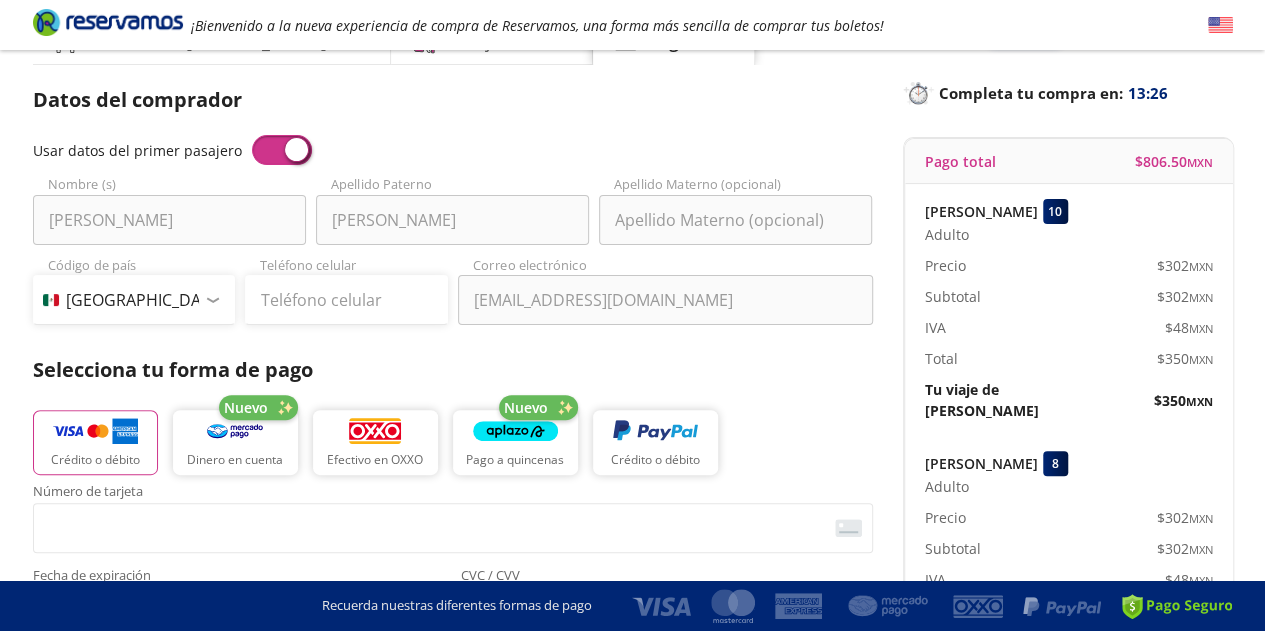 scroll, scrollTop: 115, scrollLeft: 0, axis: vertical 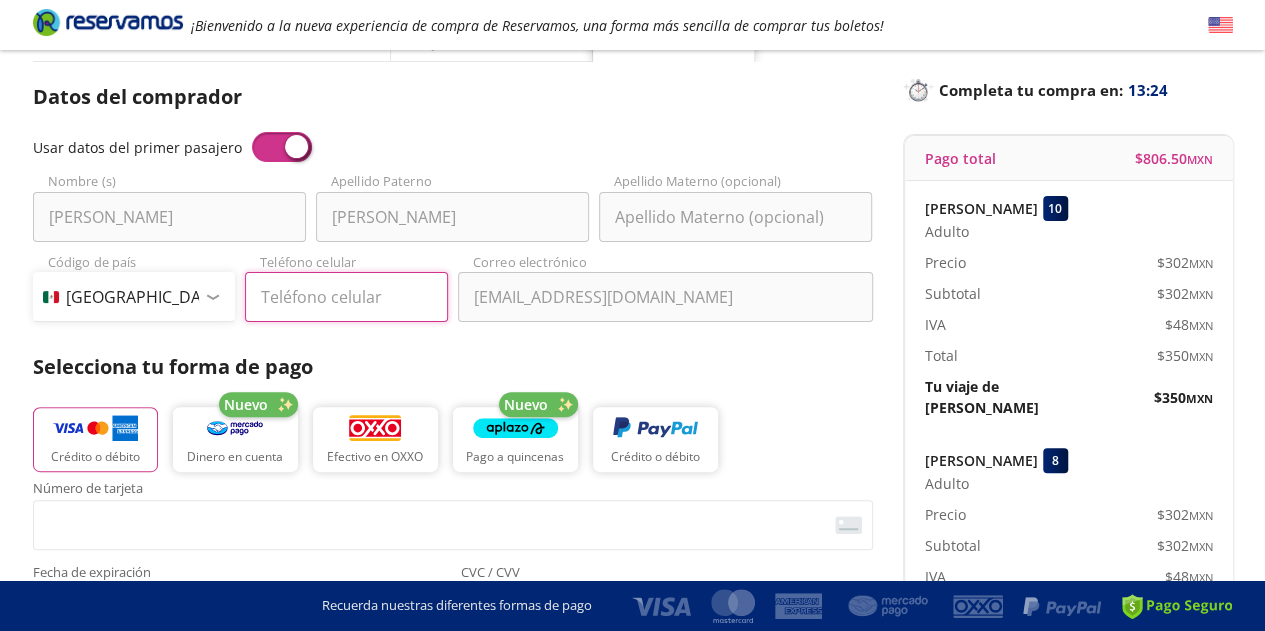 click on "Teléfono celular" at bounding box center [346, 297] 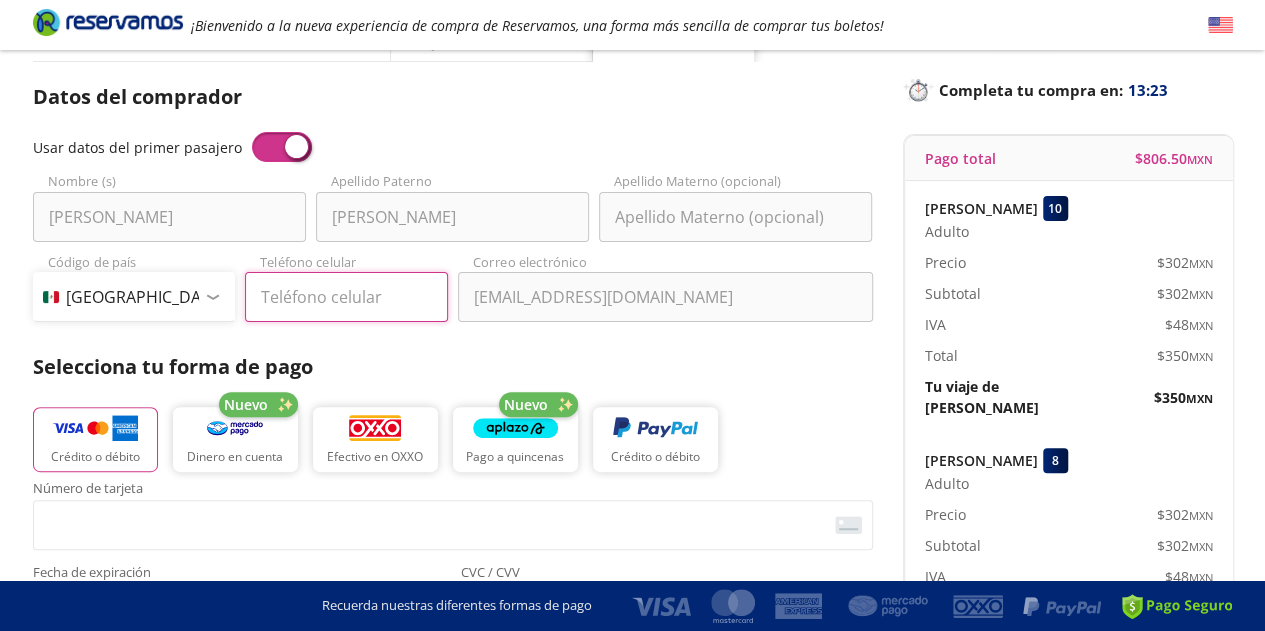 type on "33 1419 3638" 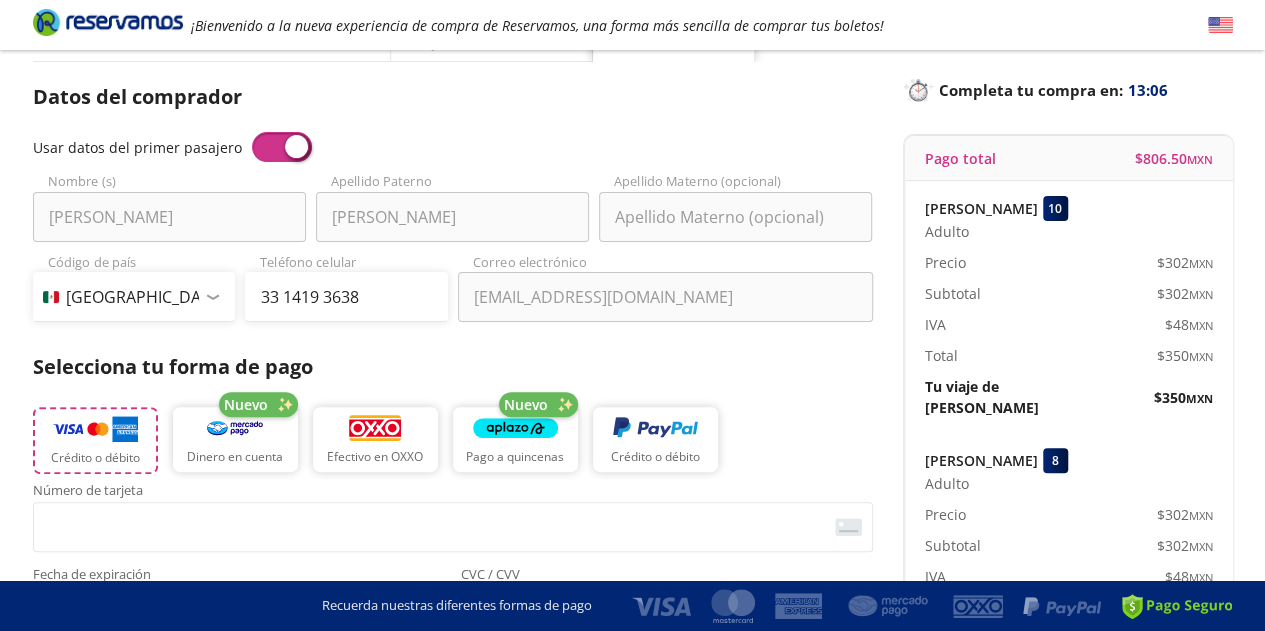click at bounding box center (95, 429) 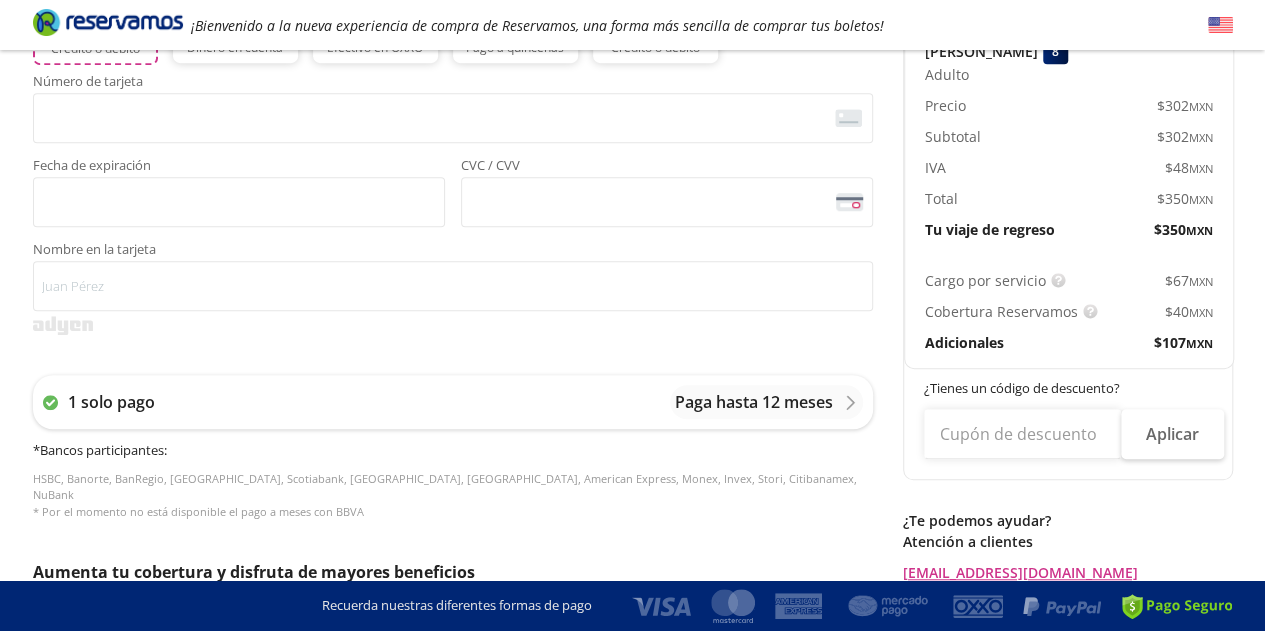 scroll, scrollTop: 530, scrollLeft: 0, axis: vertical 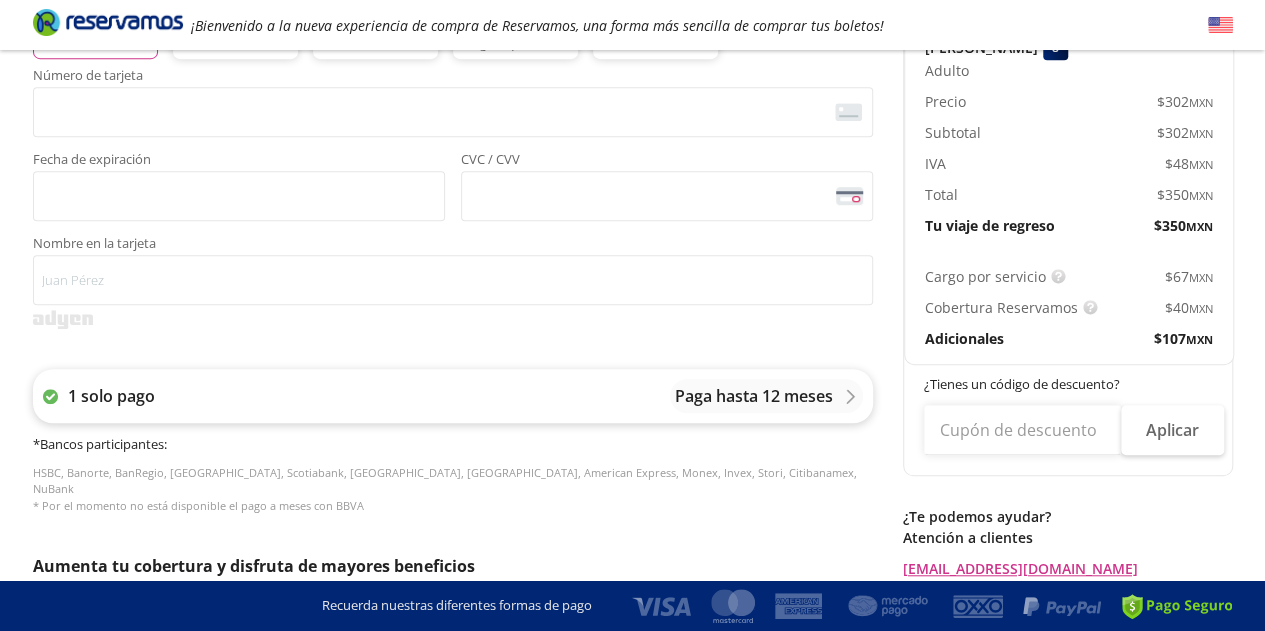 click 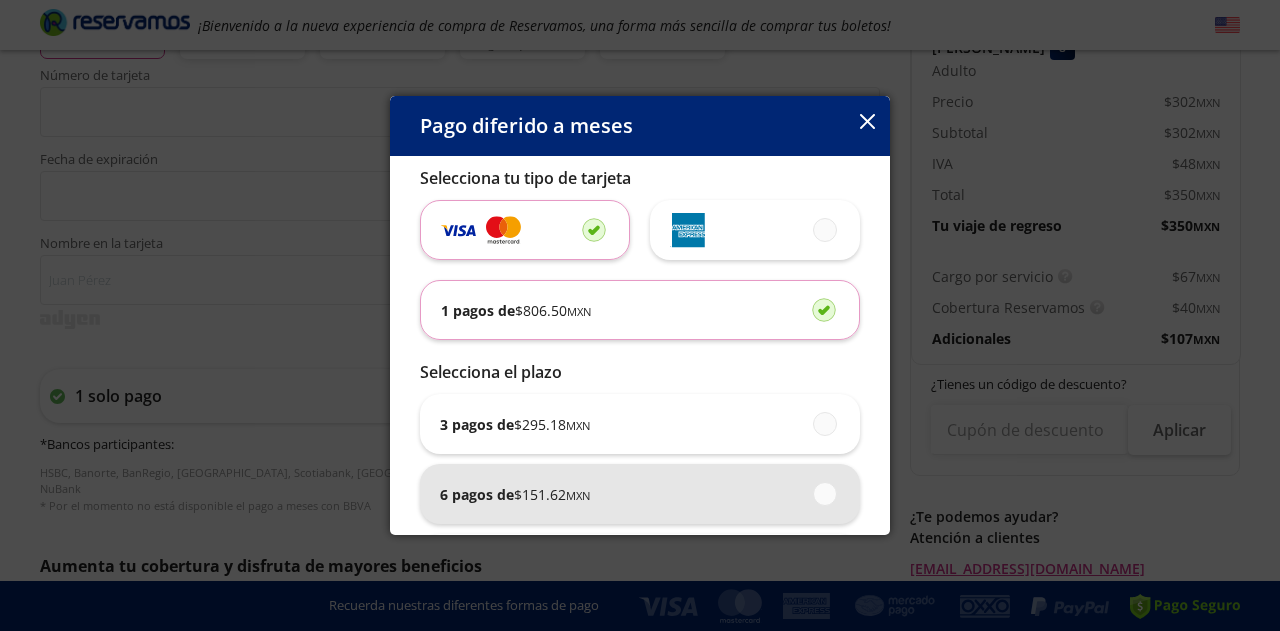 click on "$ 151.62  MXN" at bounding box center [552, 494] 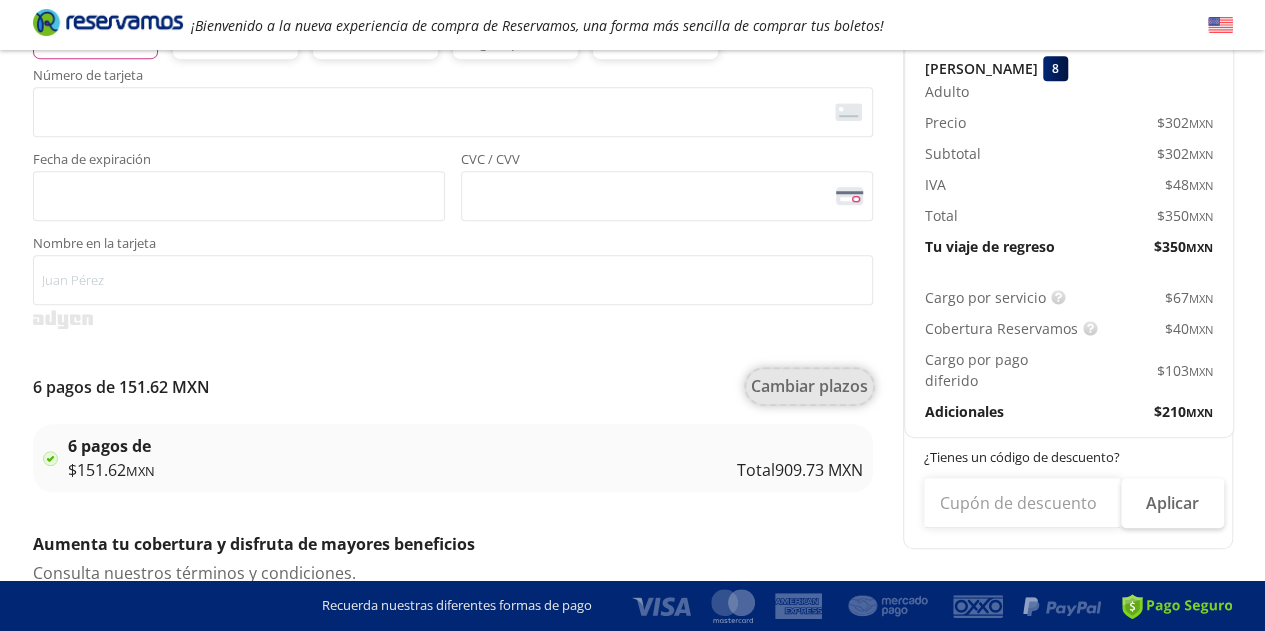 click on "Cambiar plazos" at bounding box center (809, 386) 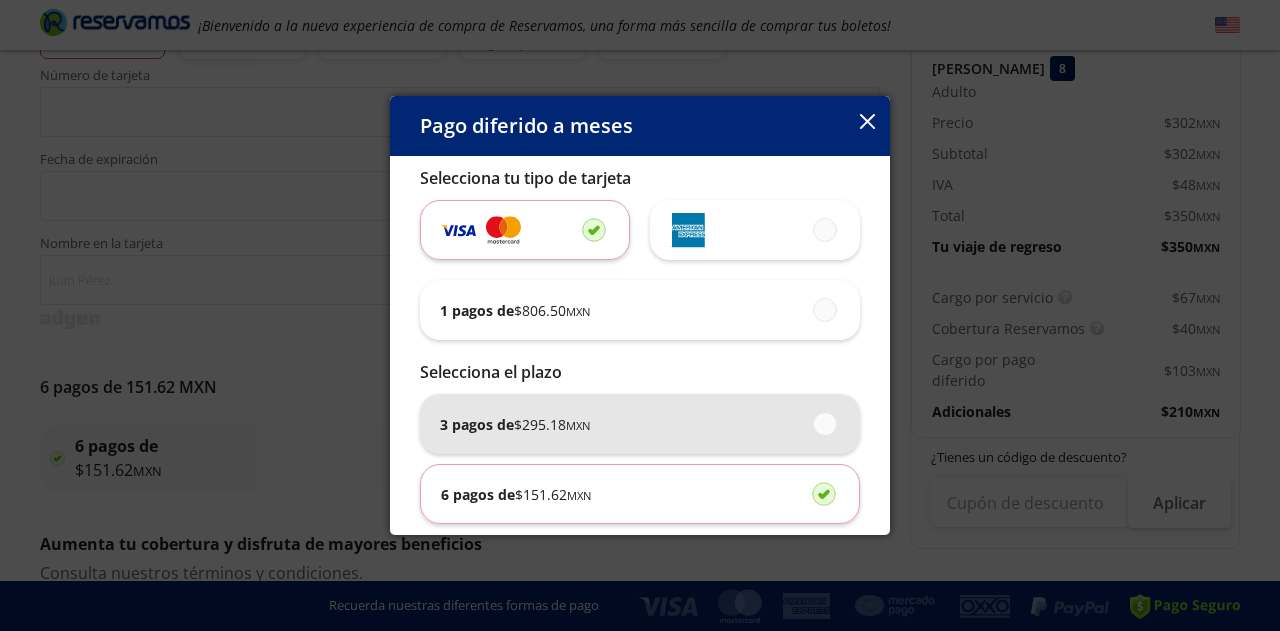click at bounding box center (826, 424) 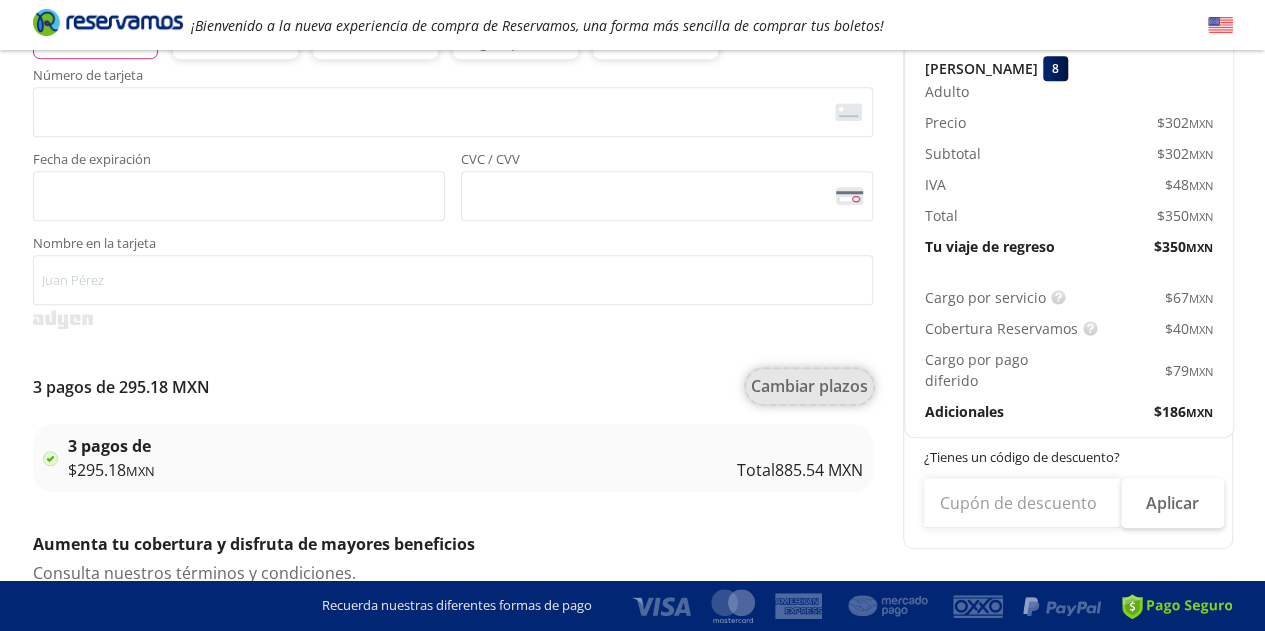 click on "Cambiar plazos" at bounding box center [809, 386] 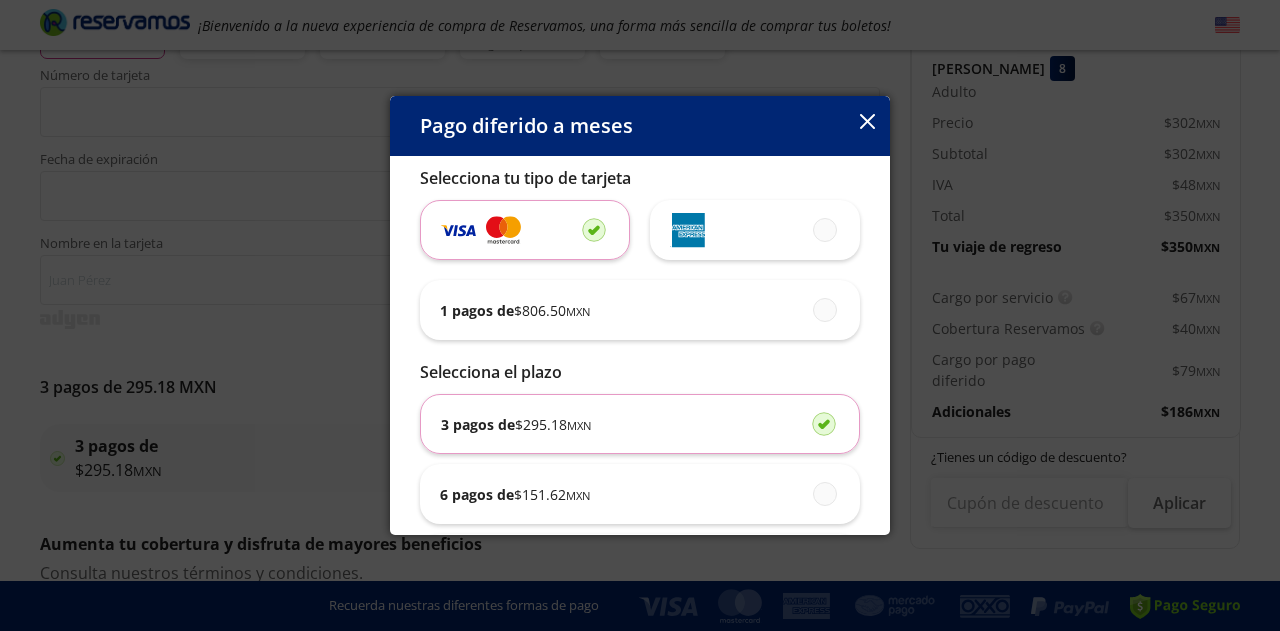 click 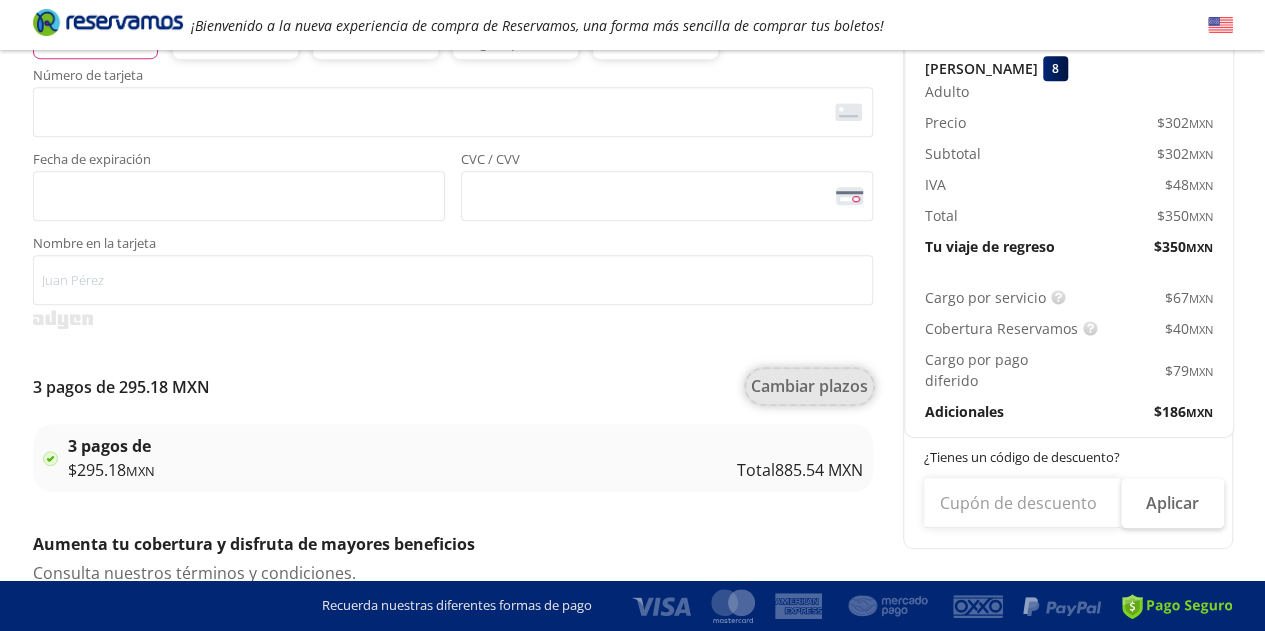 click on "Cambiar plazos" at bounding box center [809, 386] 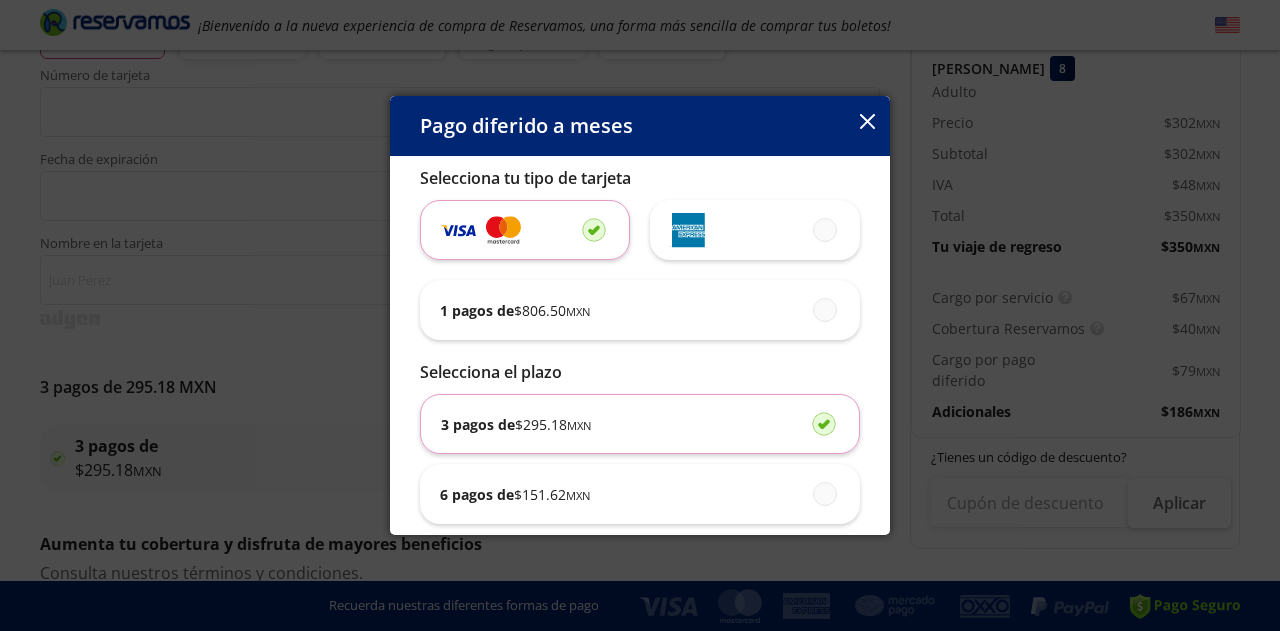 click at bounding box center (525, 230) 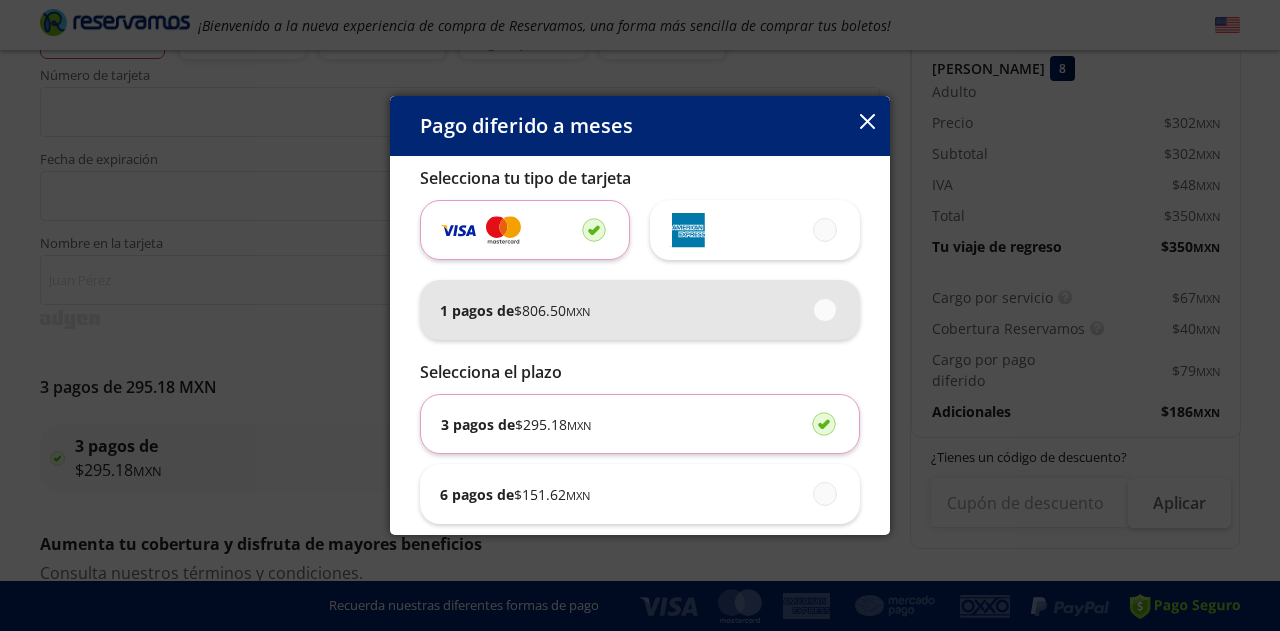 click at bounding box center (826, 310) 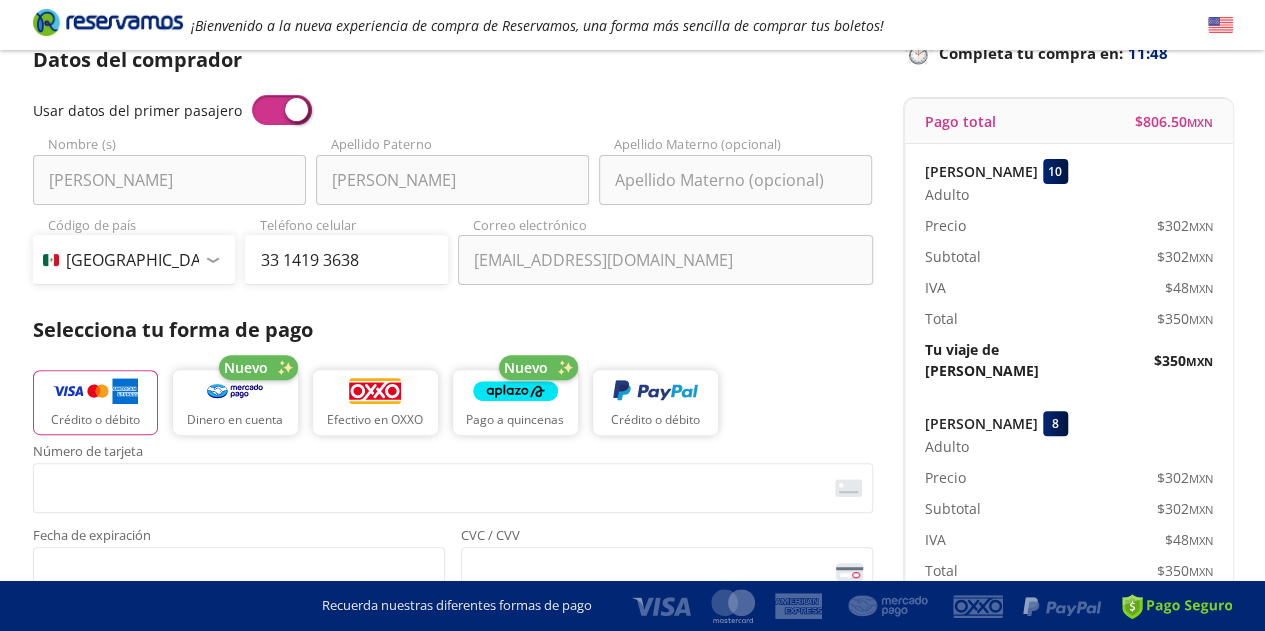 scroll, scrollTop: 149, scrollLeft: 0, axis: vertical 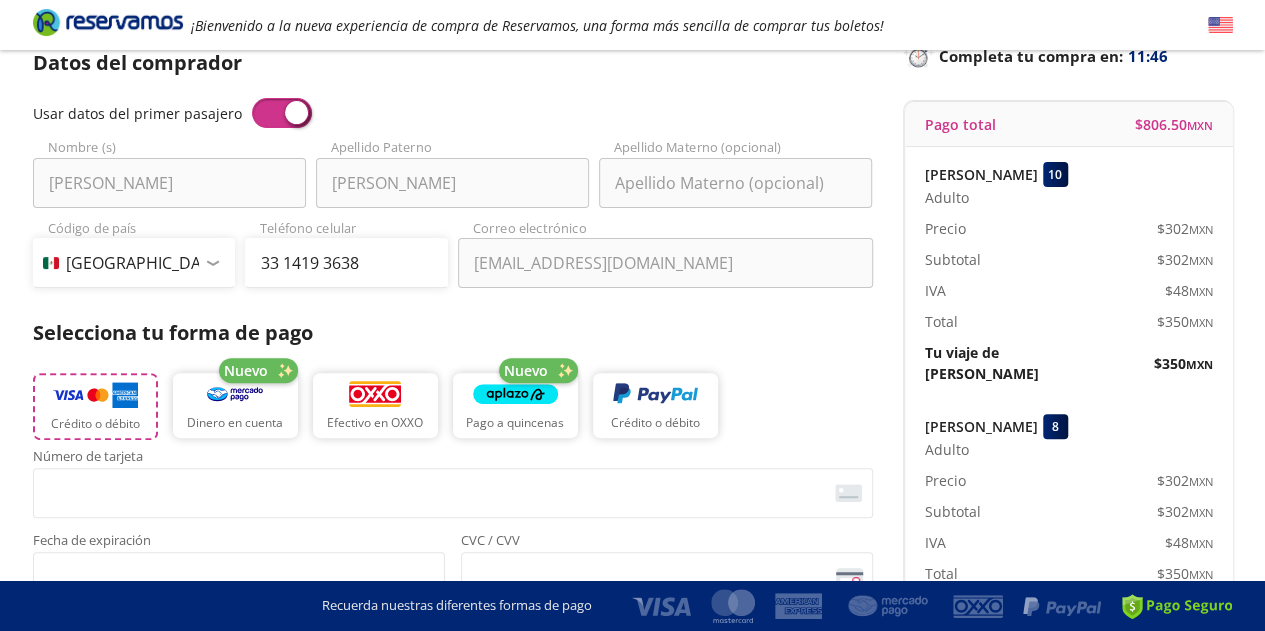 click on "Crédito o débito" at bounding box center (95, 406) 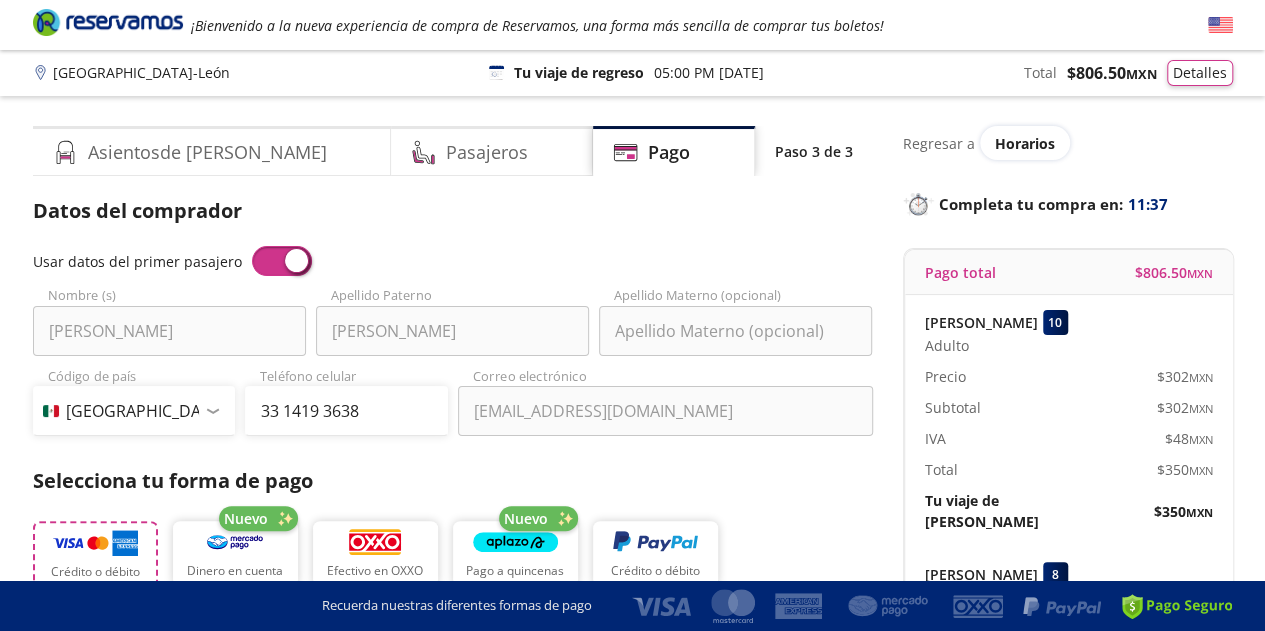 scroll, scrollTop: 0, scrollLeft: 0, axis: both 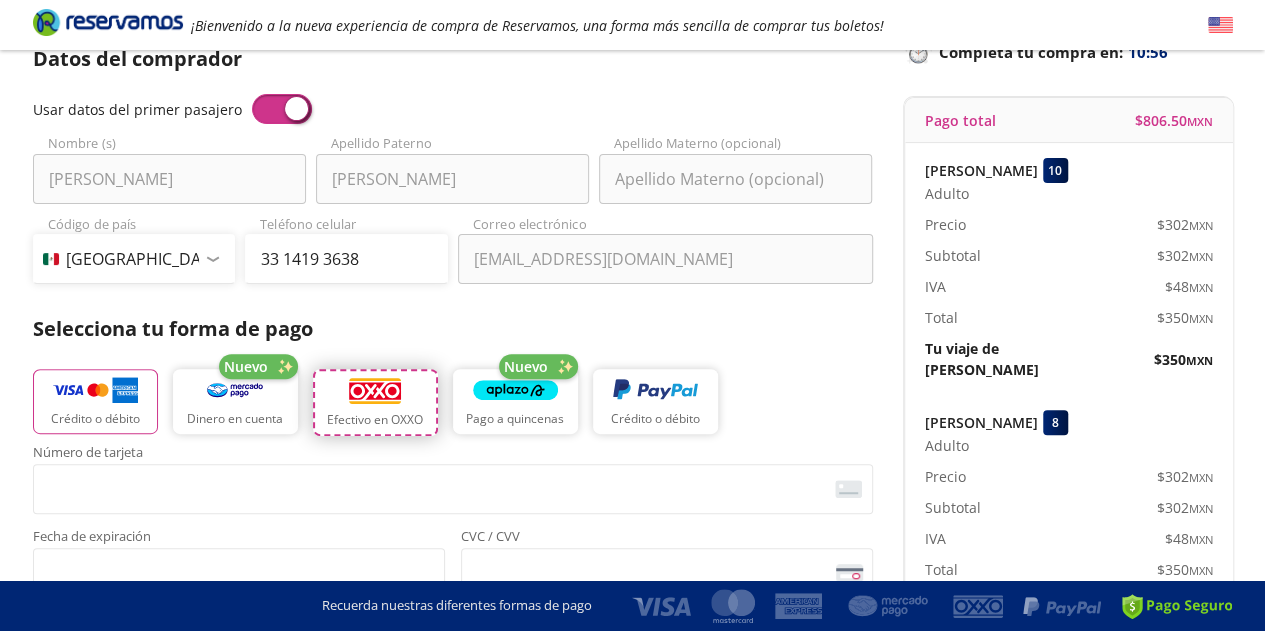 click at bounding box center [374, 391] 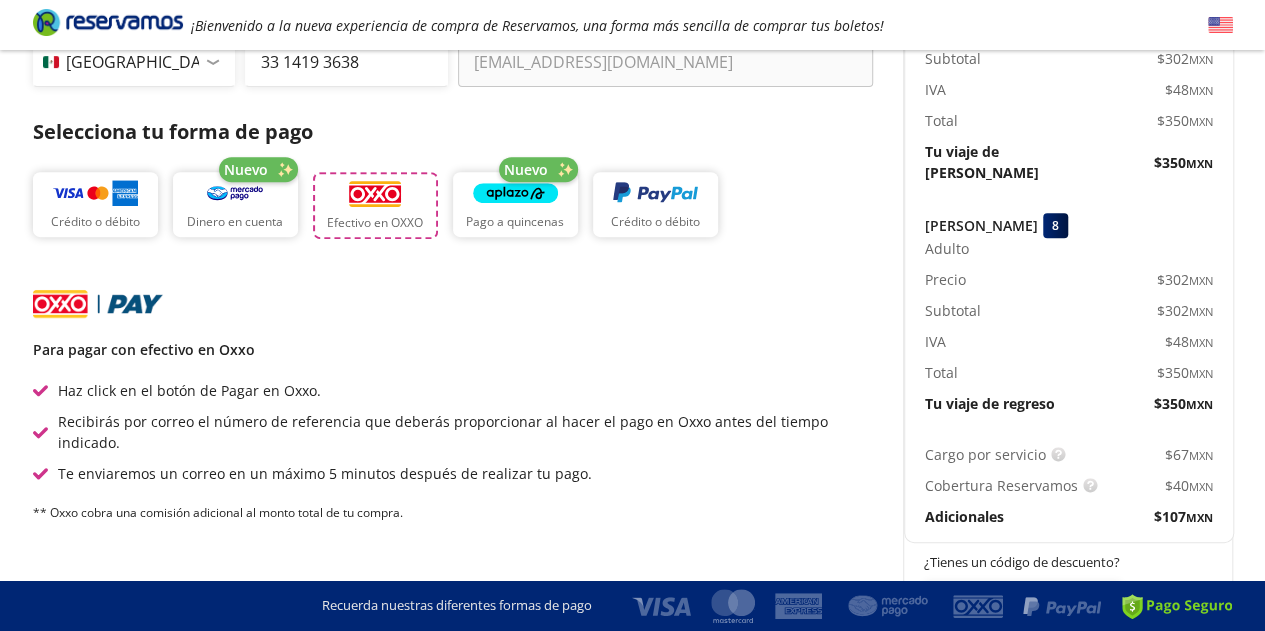 scroll, scrollTop: 352, scrollLeft: 0, axis: vertical 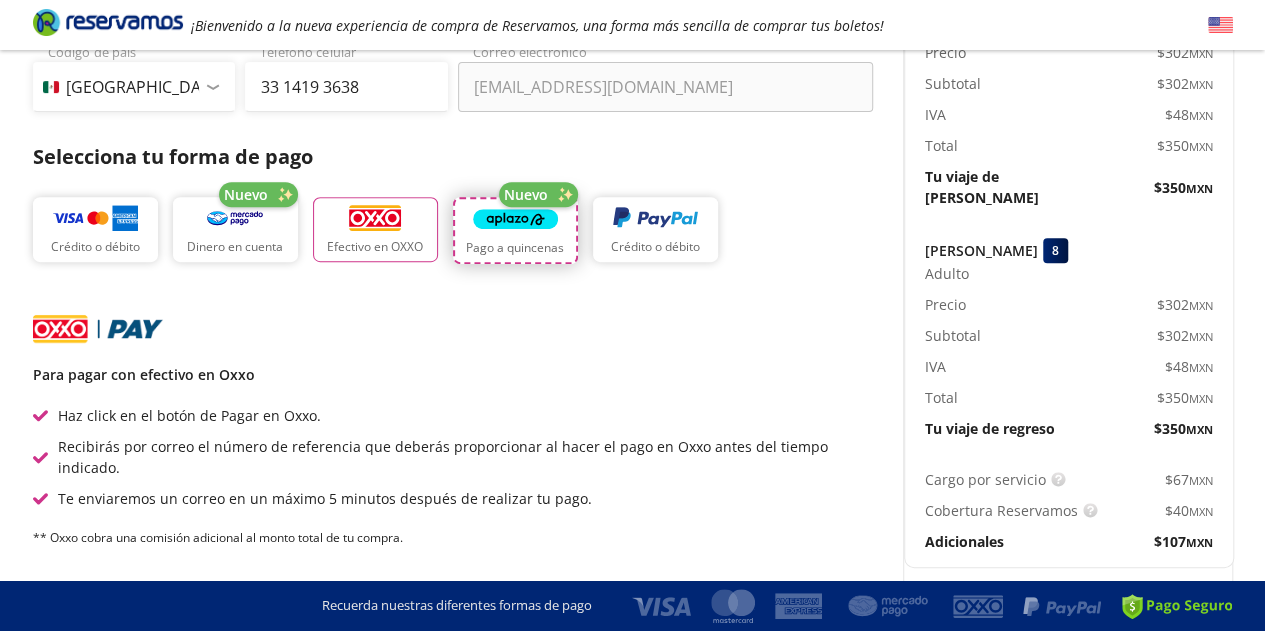 click on "Pago a quincenas" at bounding box center (515, 230) 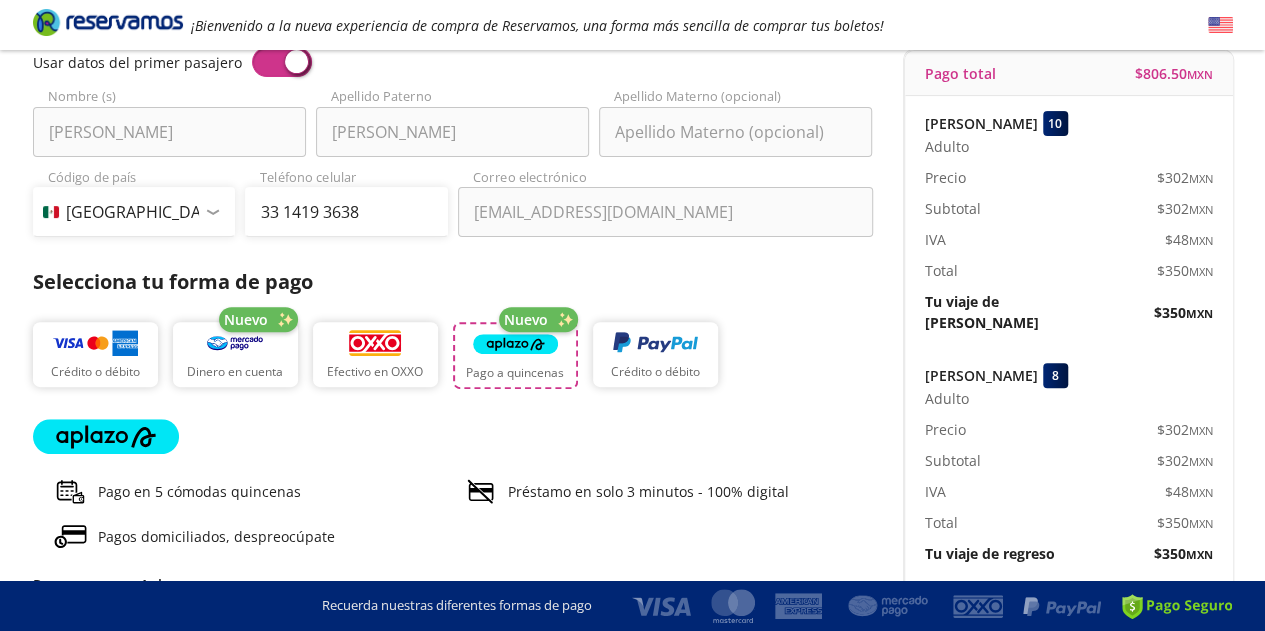 scroll, scrollTop: 199, scrollLeft: 0, axis: vertical 